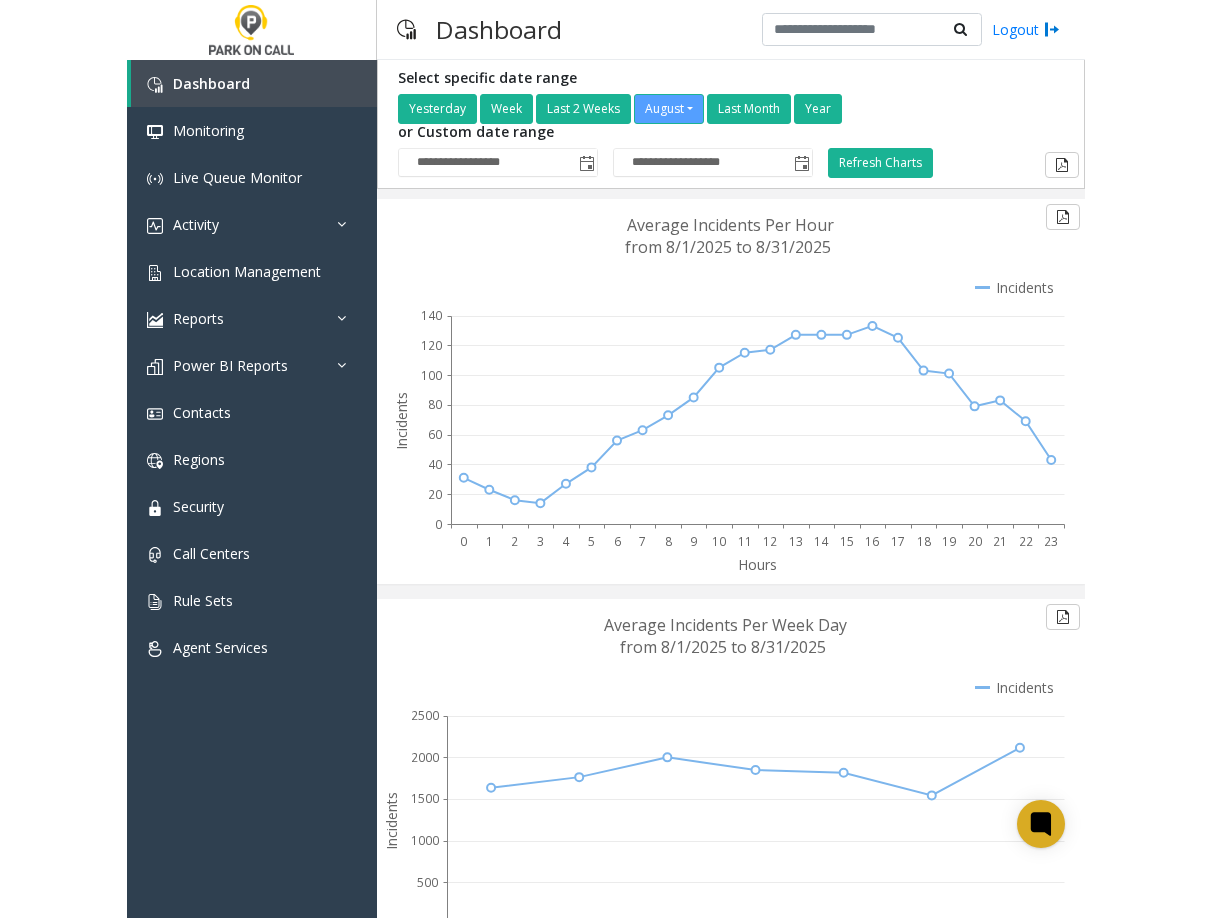 scroll, scrollTop: 0, scrollLeft: 0, axis: both 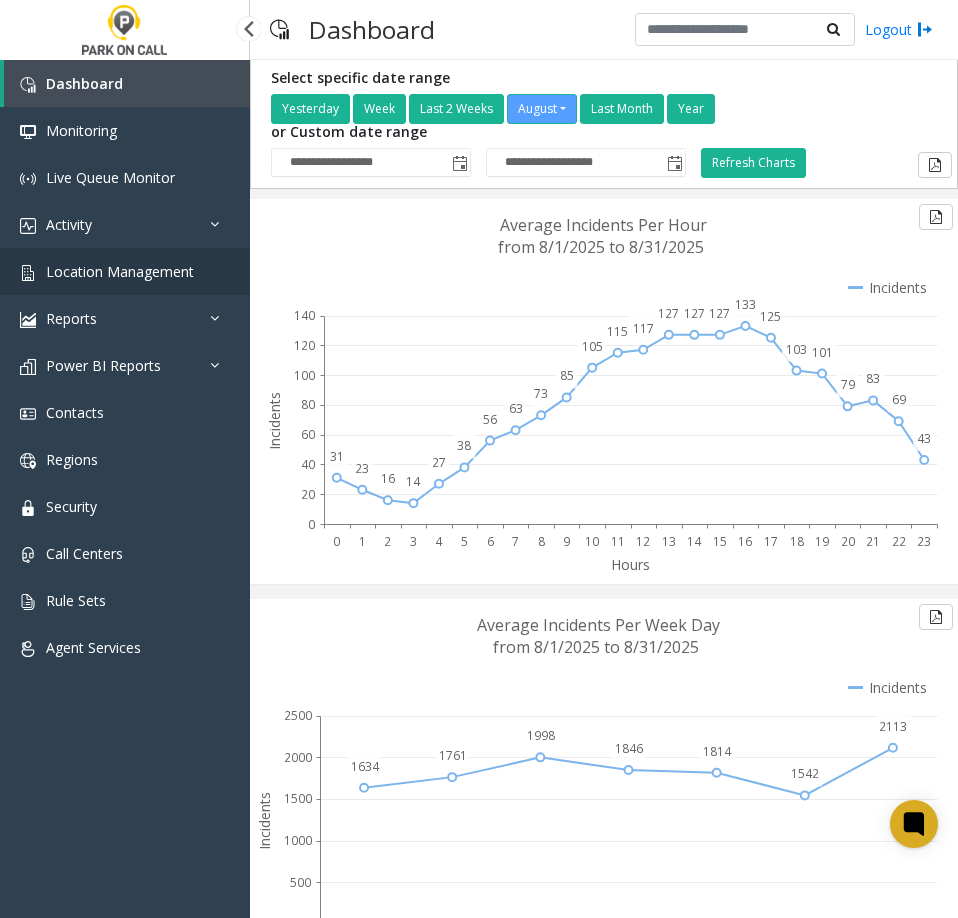 click on "Location Management" at bounding box center (120, 271) 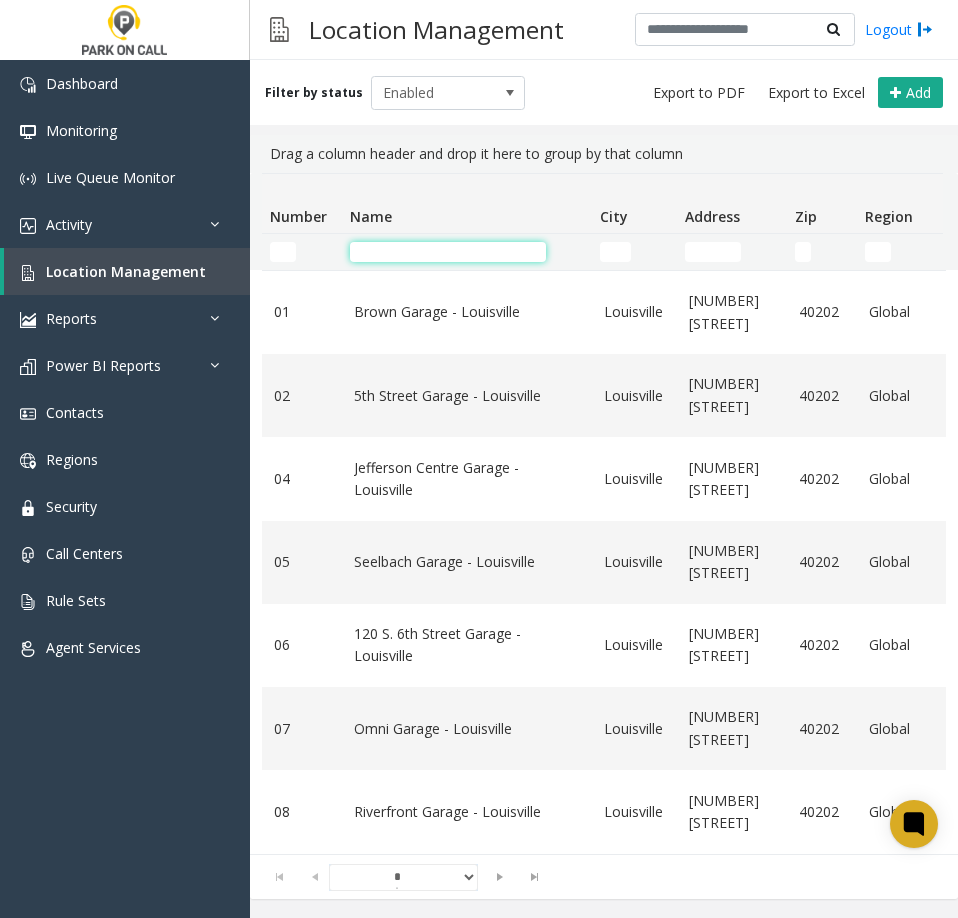 click 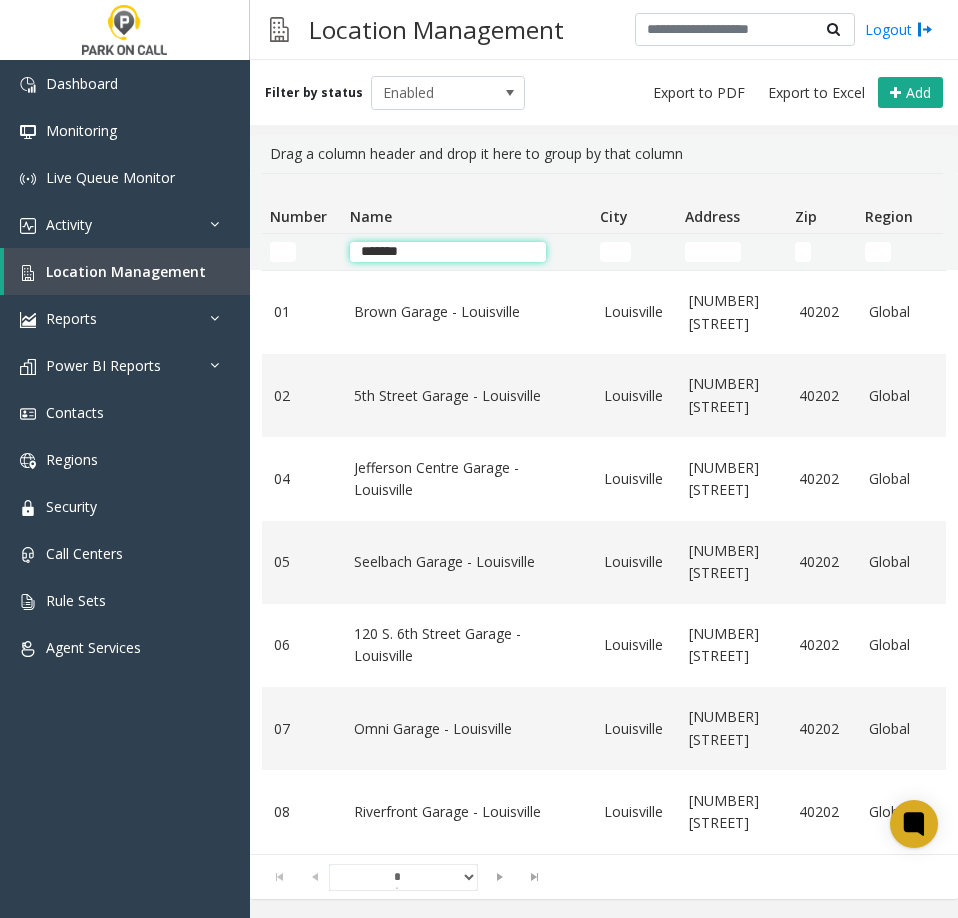 type on "*******" 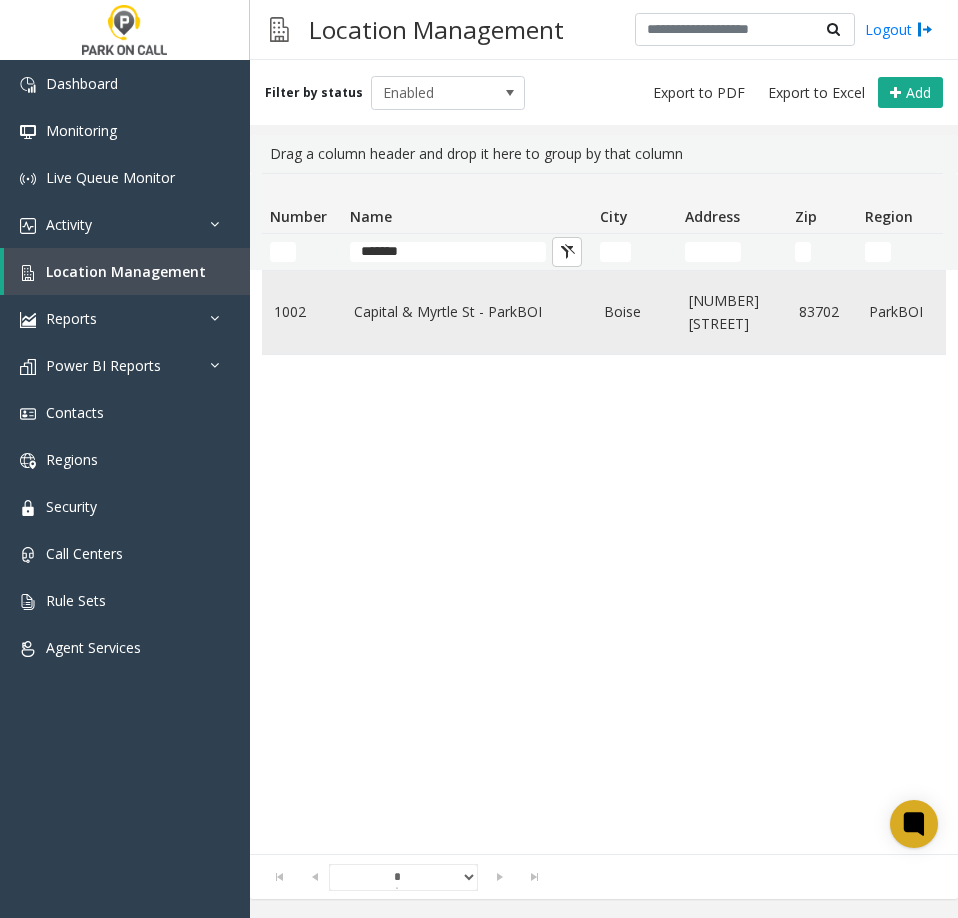 click on "Capital & Myrtle St - ParkBOI" 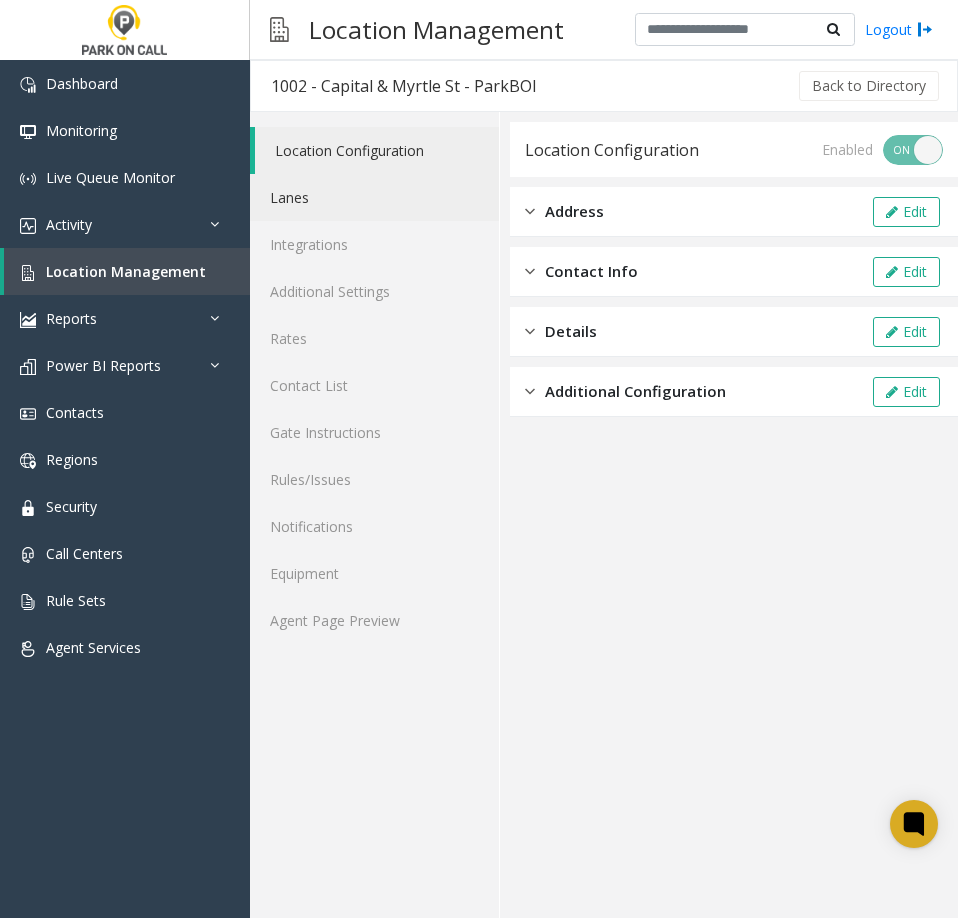 click on "Lanes" 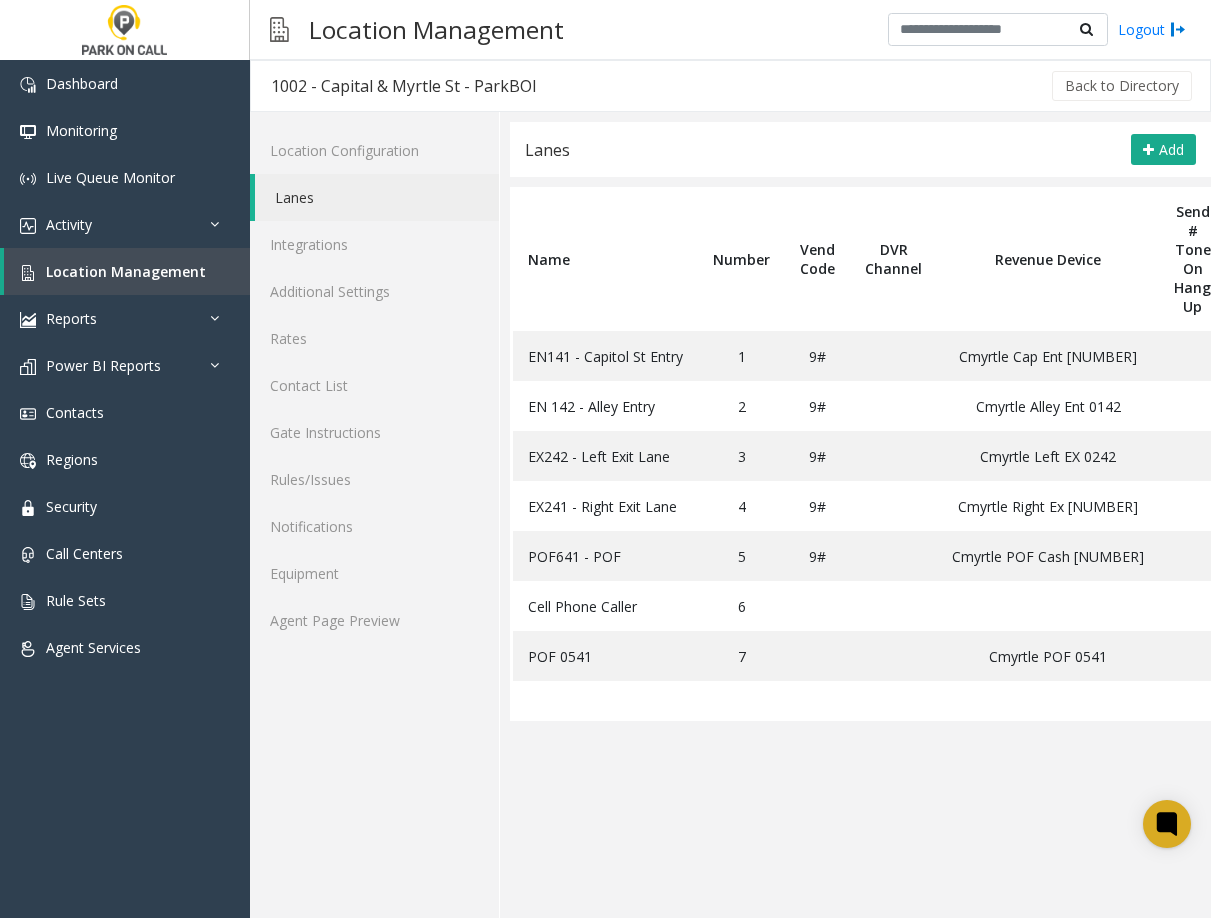 scroll, scrollTop: 0, scrollLeft: 0, axis: both 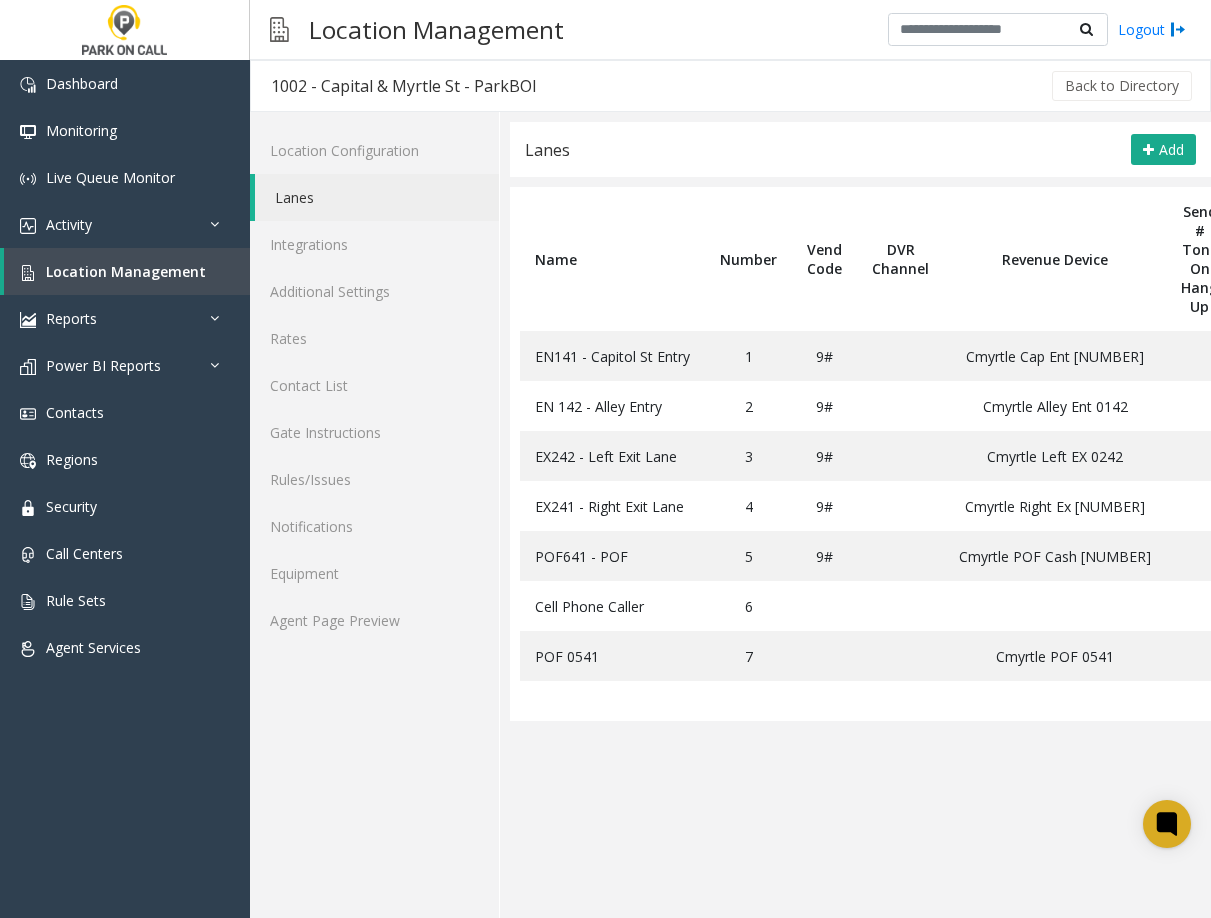 drag, startPoint x: 696, startPoint y: 738, endPoint x: 710, endPoint y: 735, distance: 14.3178215 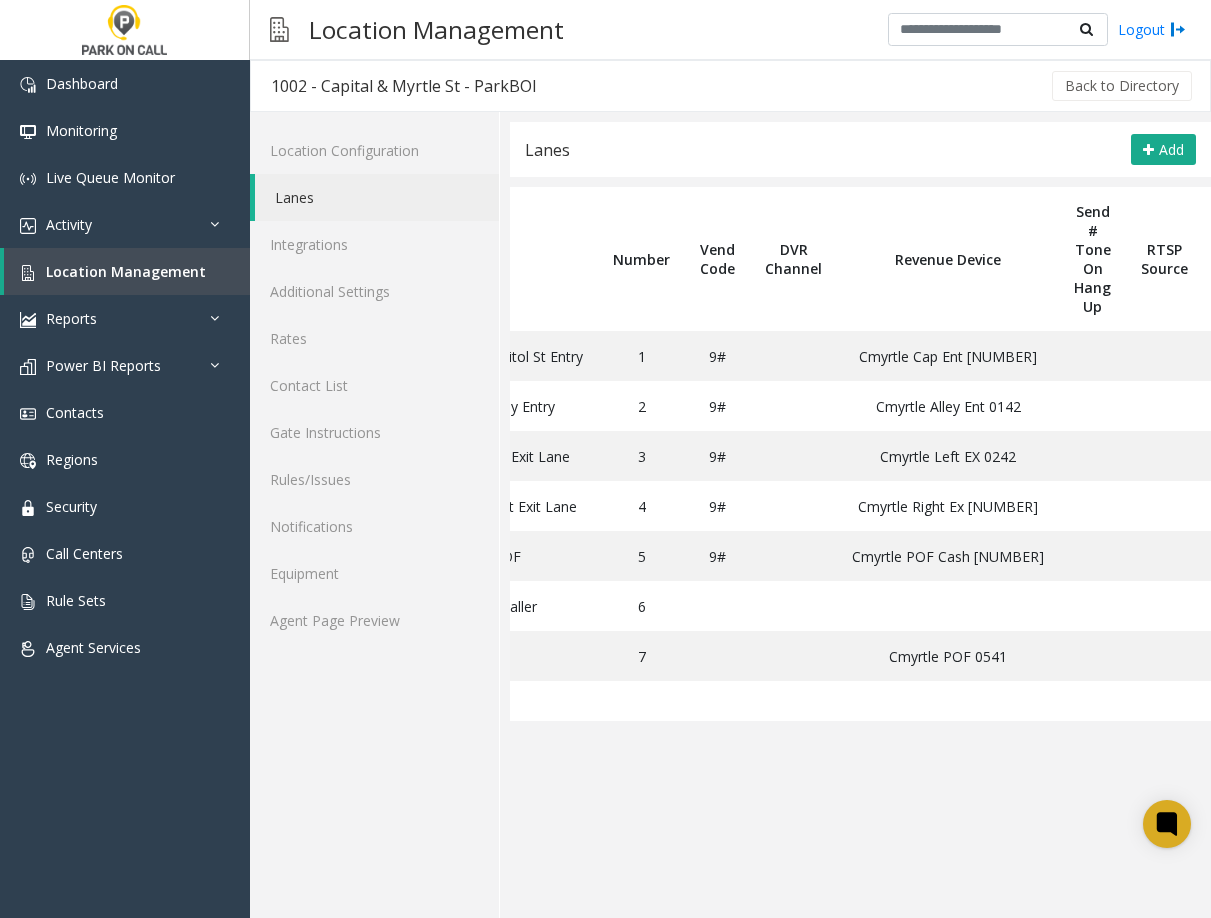 scroll, scrollTop: 0, scrollLeft: 239, axis: horizontal 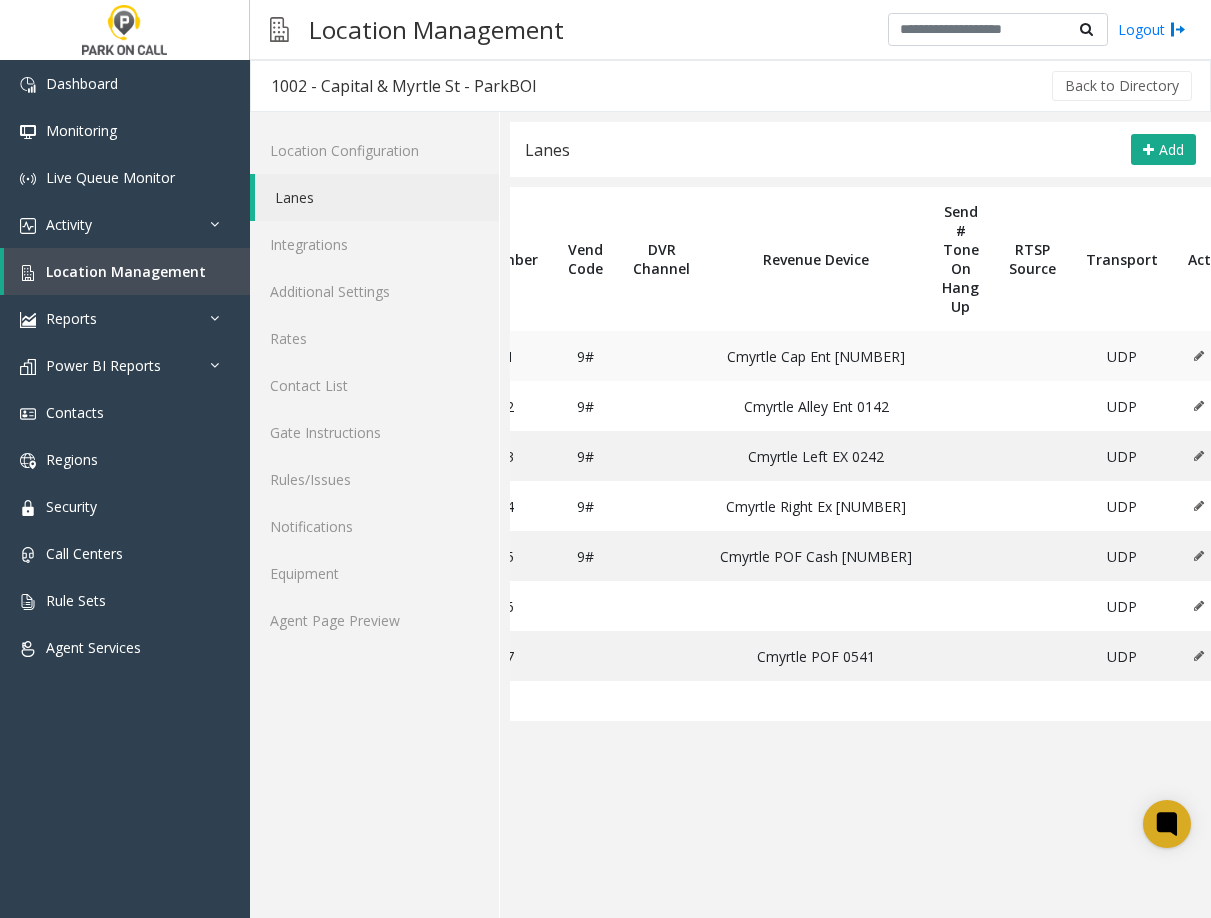 click 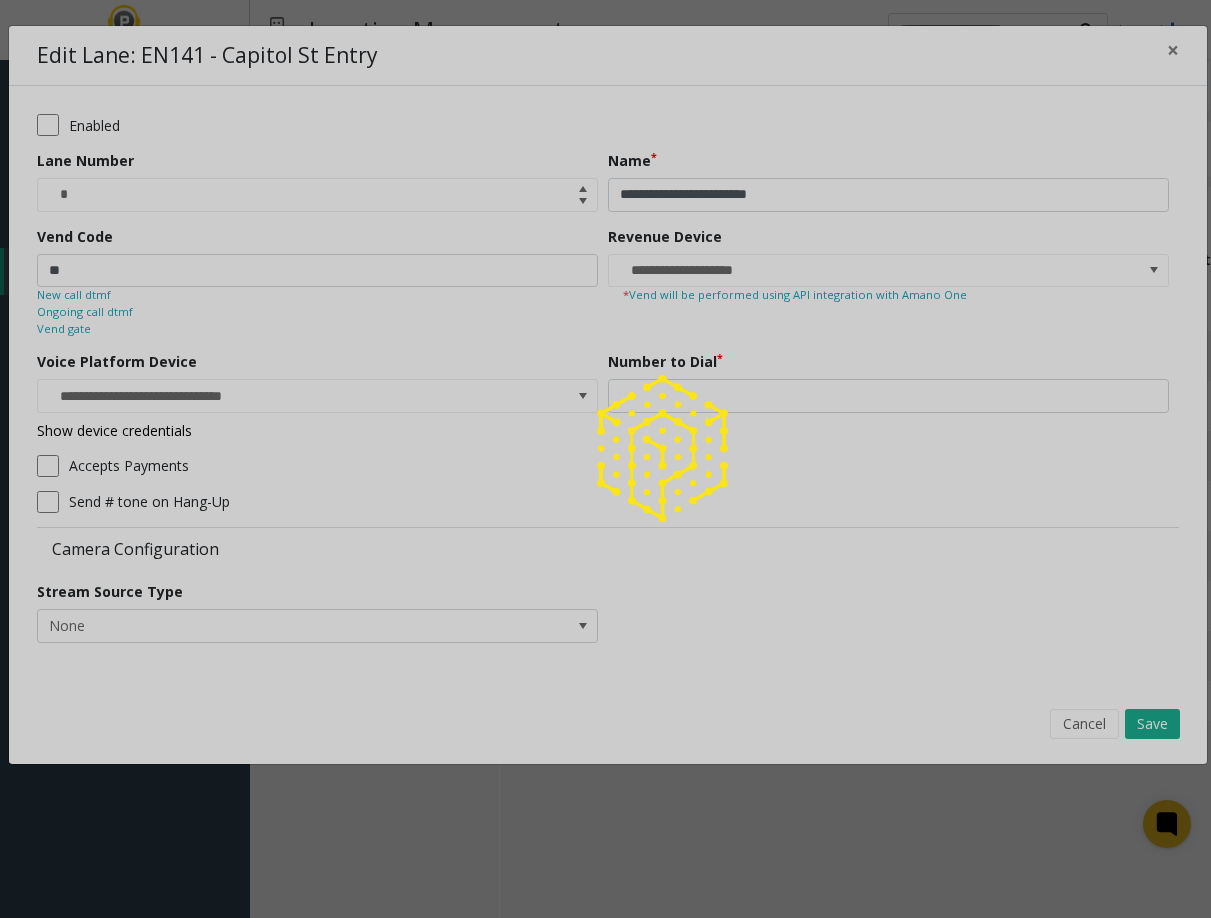 type on "**********" 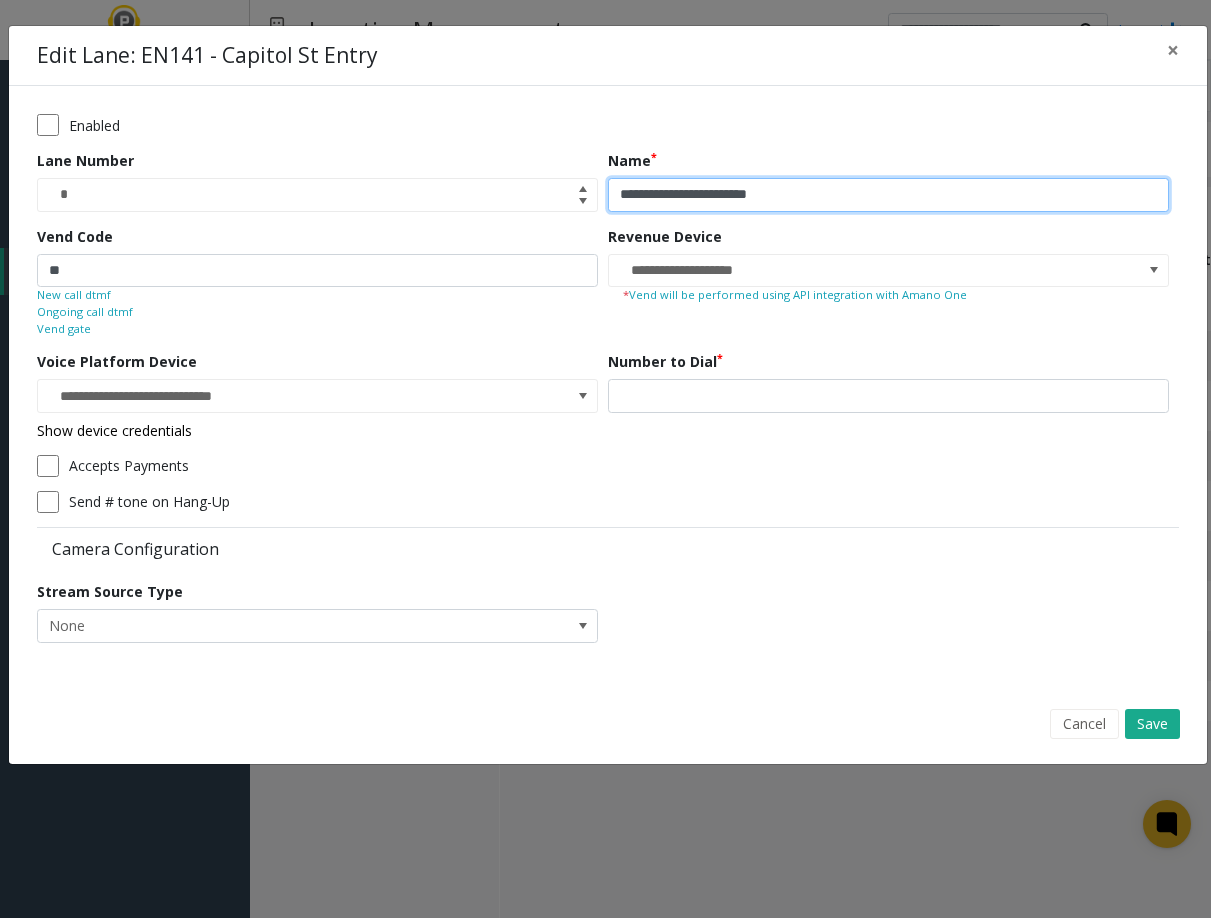 drag, startPoint x: 807, startPoint y: 192, endPoint x: 611, endPoint y: 205, distance: 196.43065 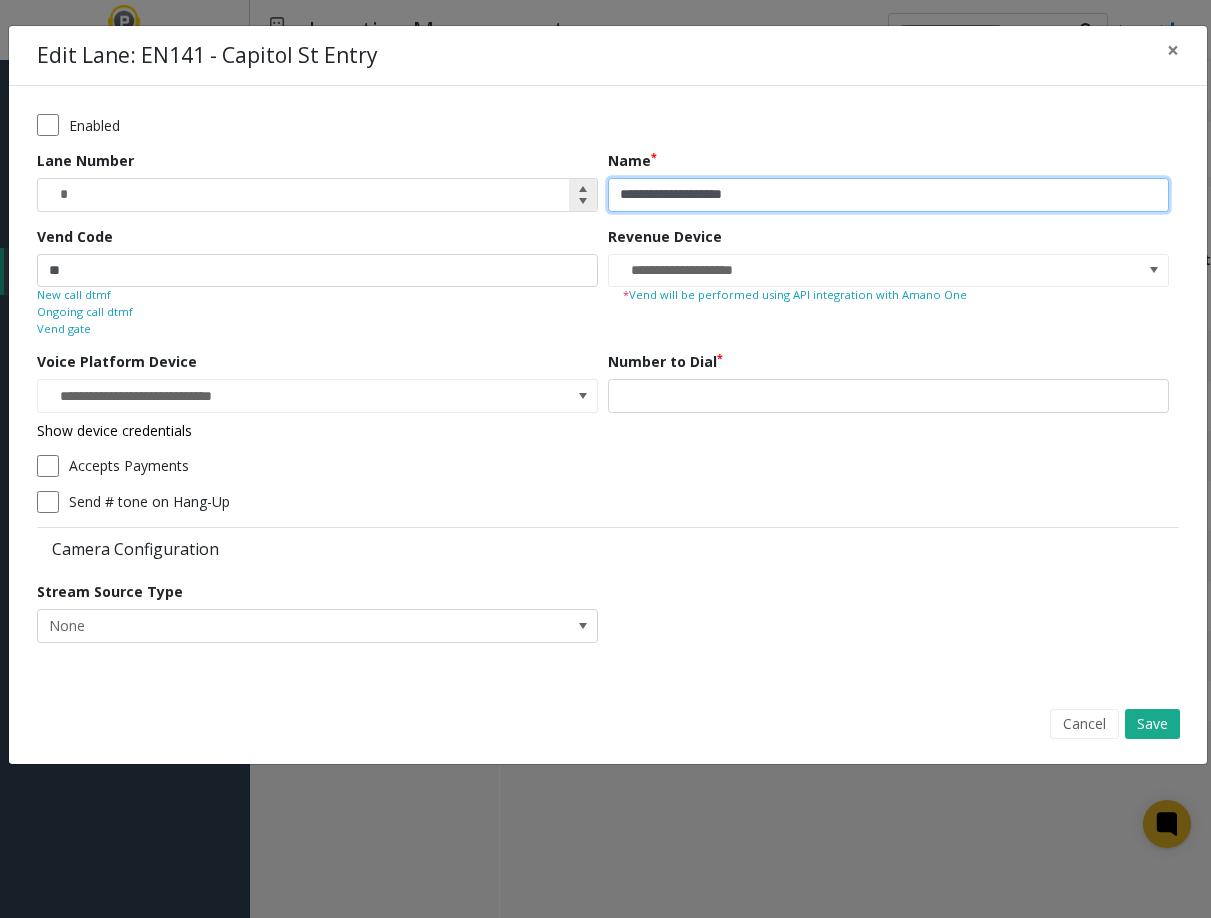 drag, startPoint x: 678, startPoint y: 194, endPoint x: 544, endPoint y: 181, distance: 134.62912 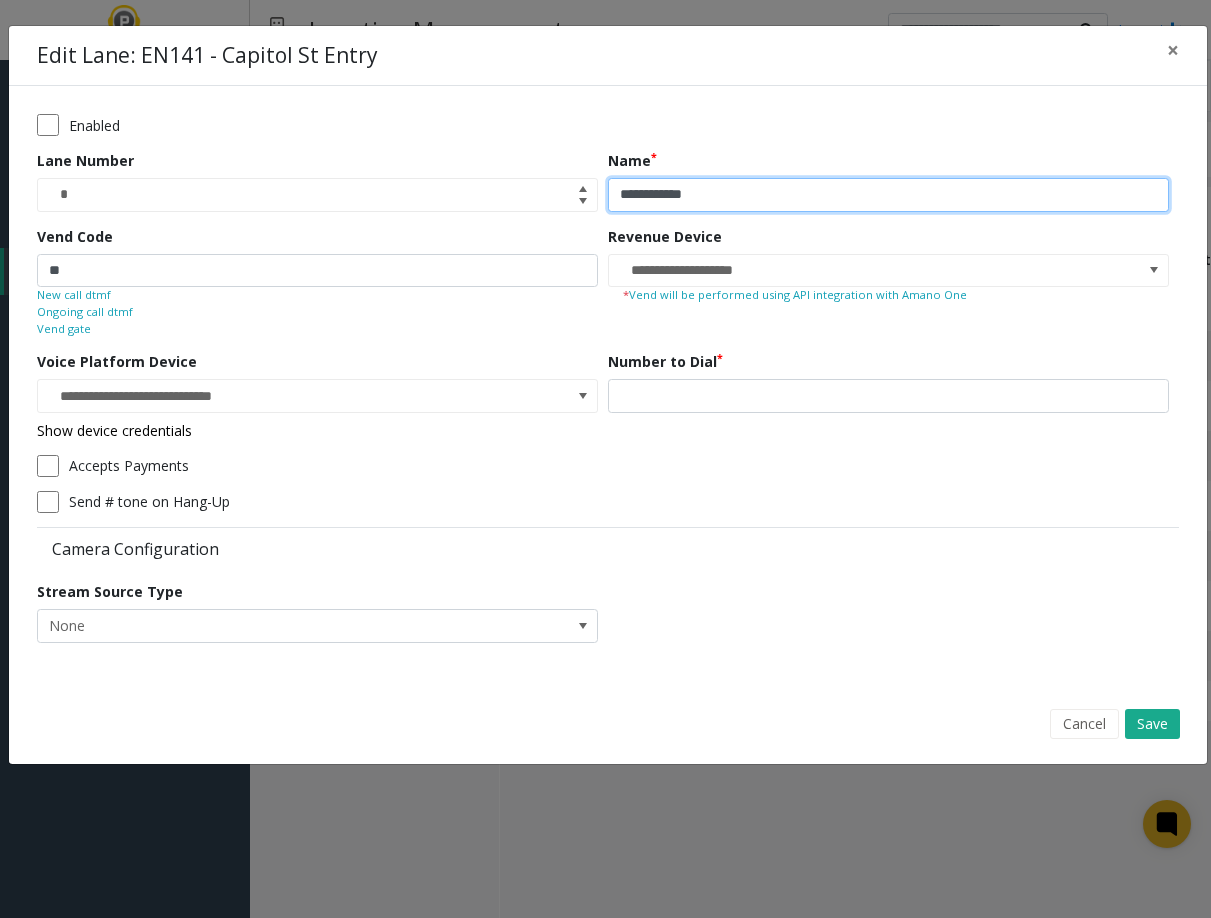 type on "**********" 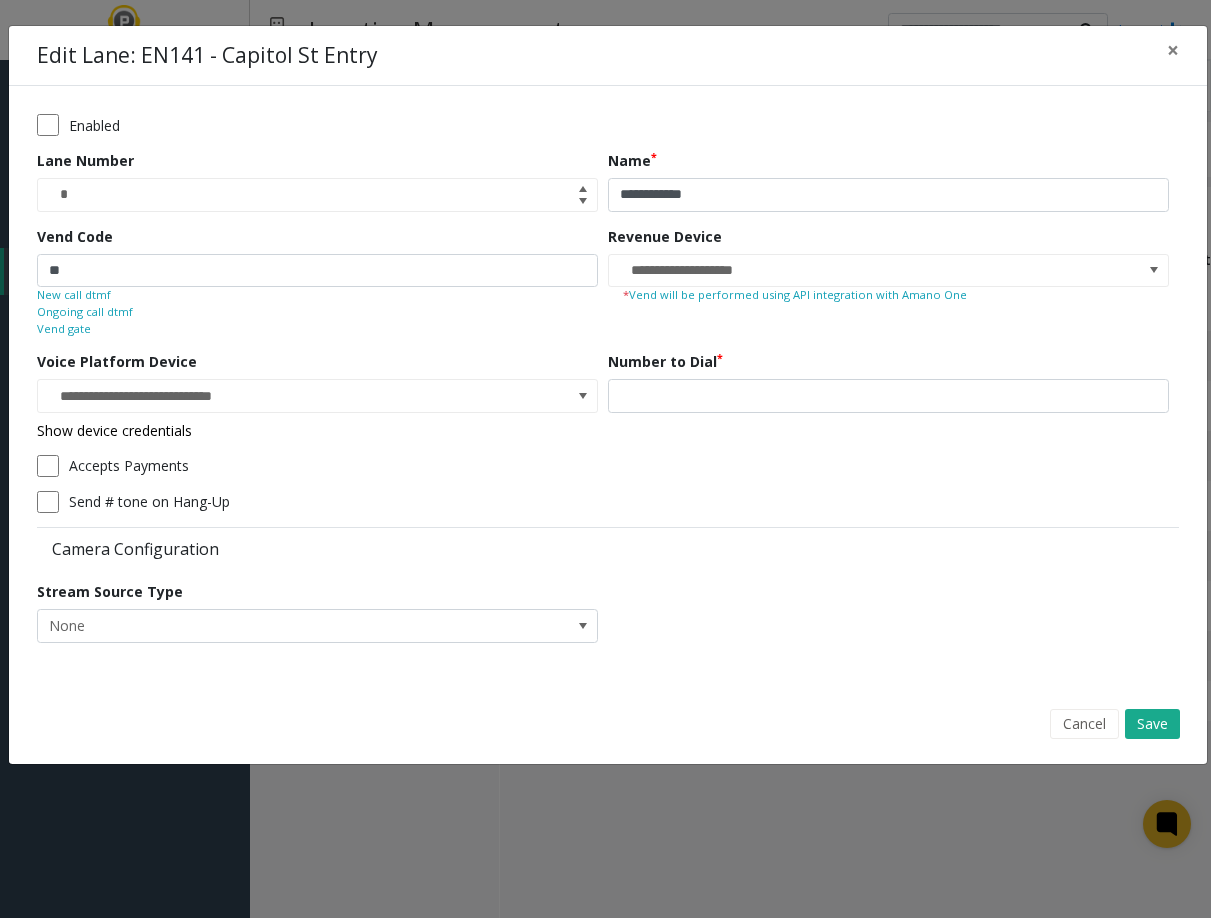 click on "**********" 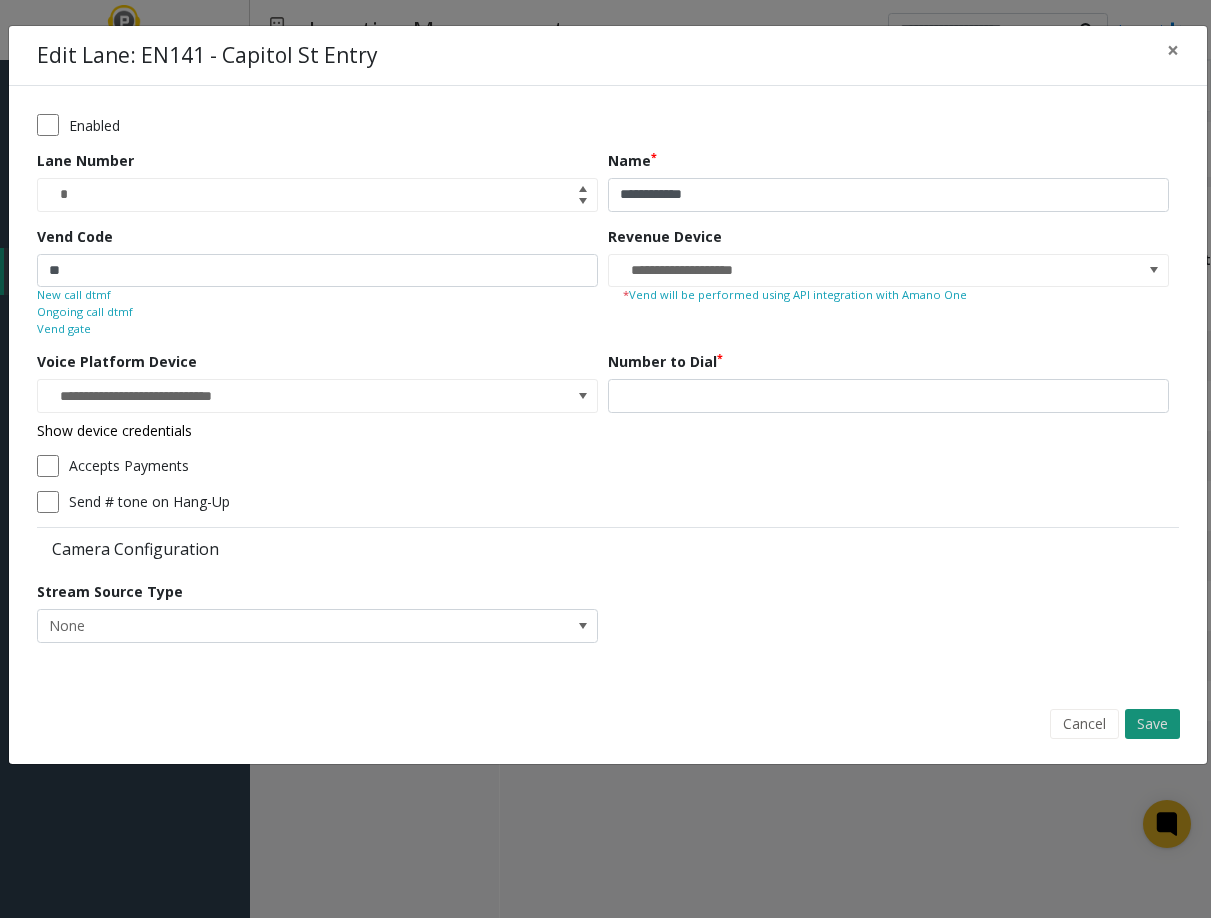 click on "Save" 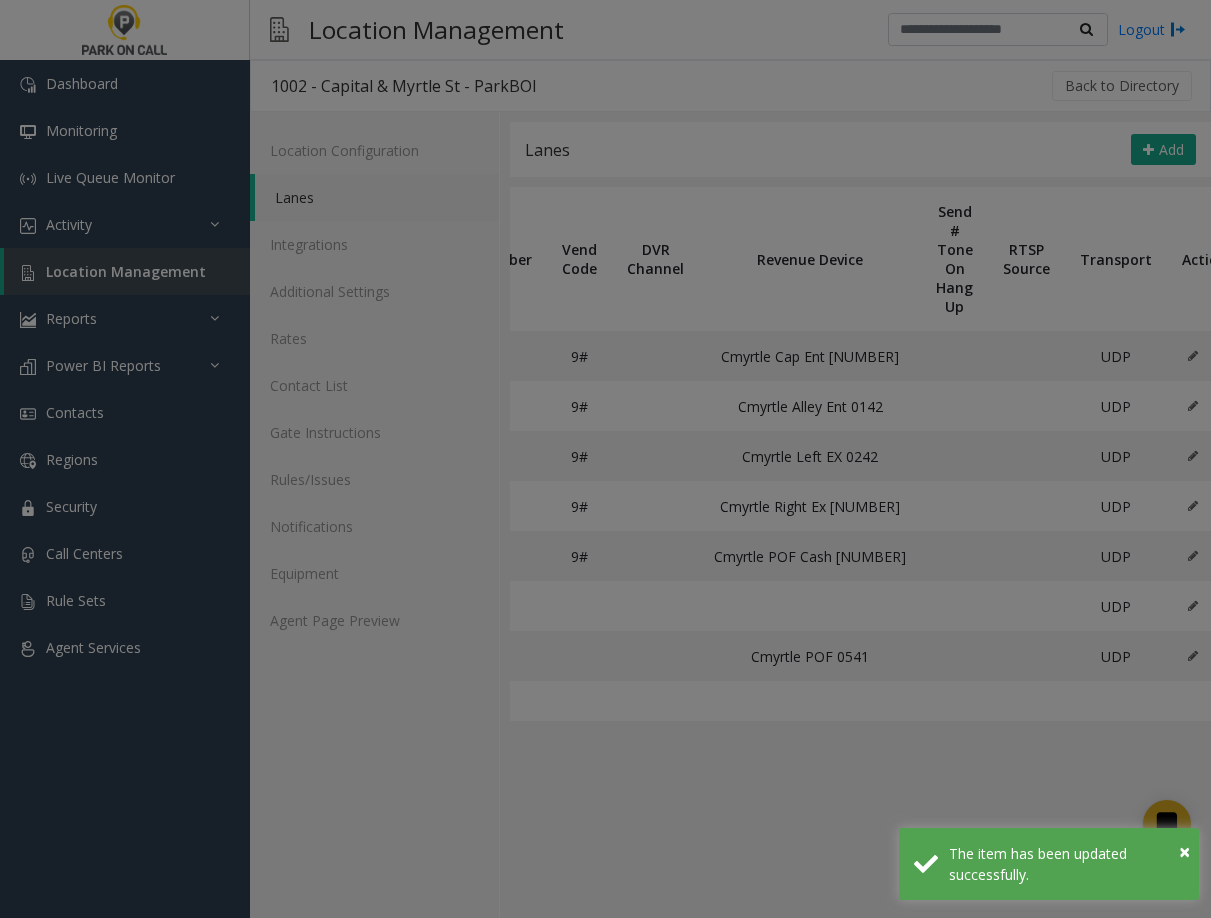 scroll, scrollTop: 0, scrollLeft: 233, axis: horizontal 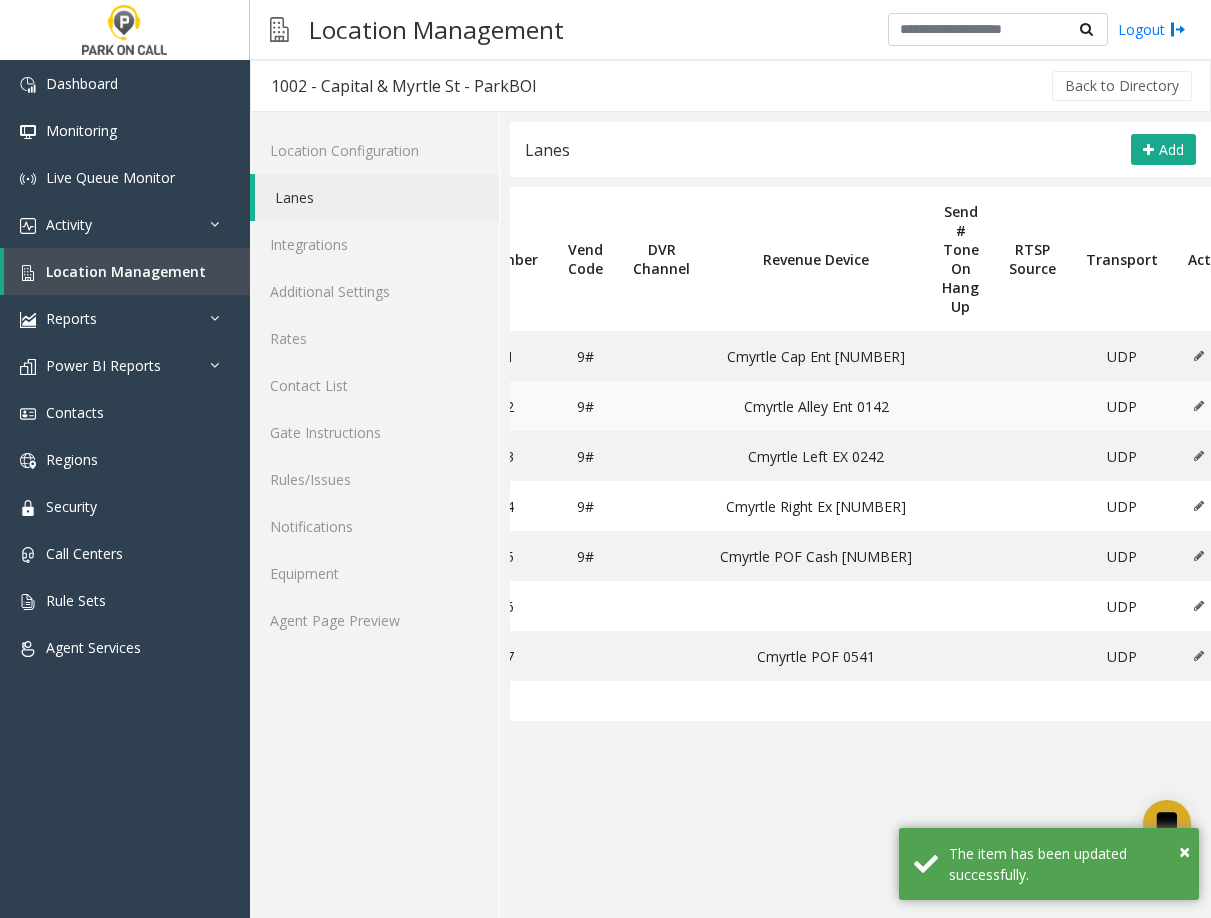 click 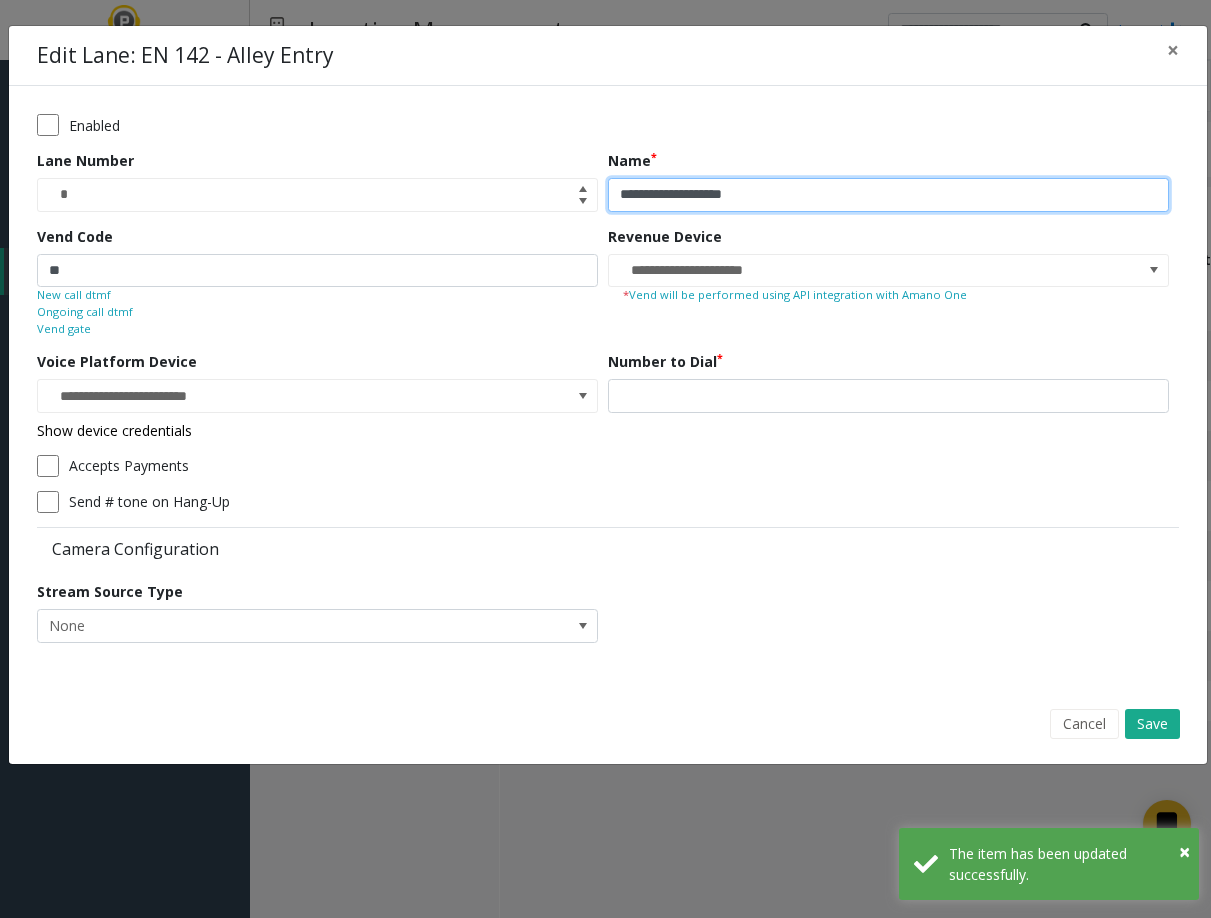 drag, startPoint x: 801, startPoint y: 199, endPoint x: 663, endPoint y: 184, distance: 138.81282 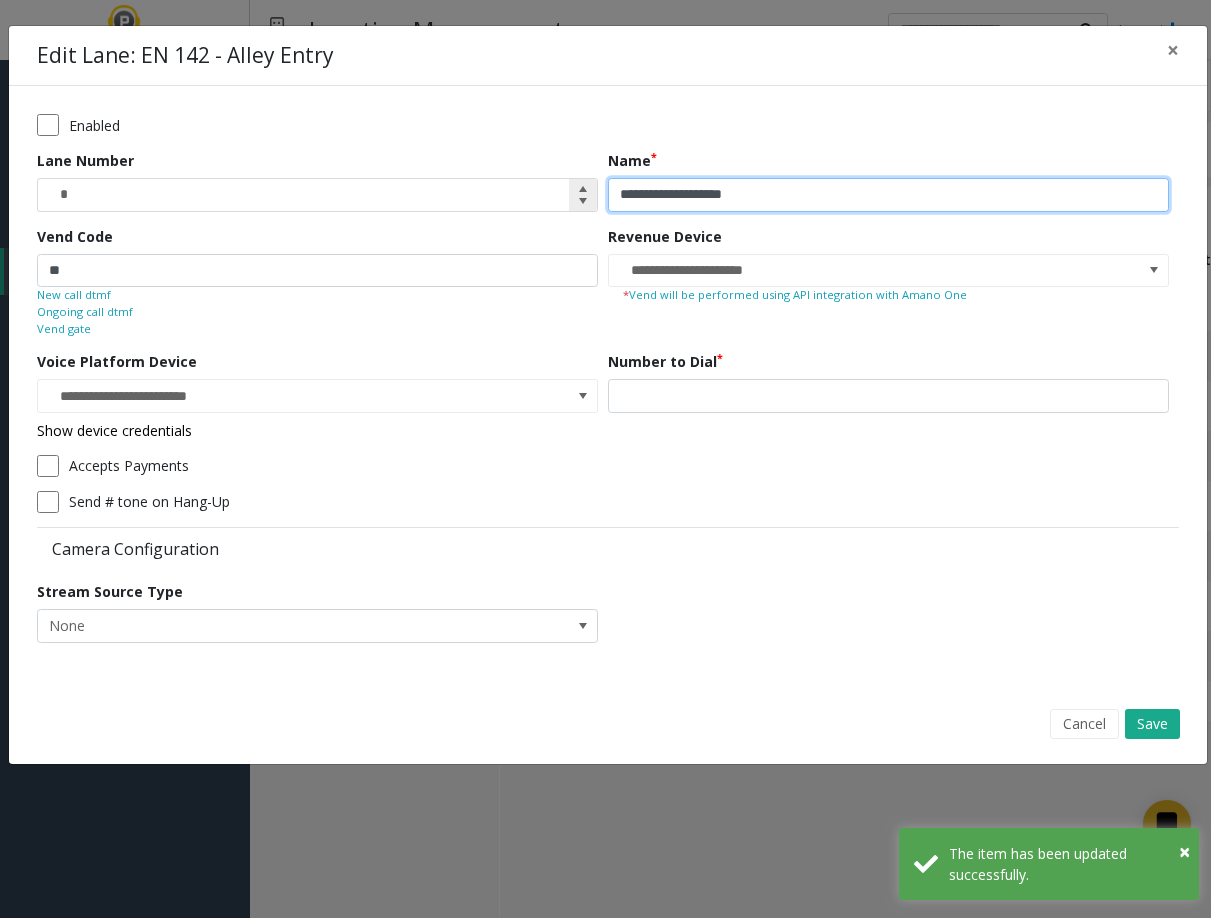 drag, startPoint x: 735, startPoint y: 184, endPoint x: 433, endPoint y: 185, distance: 302.00165 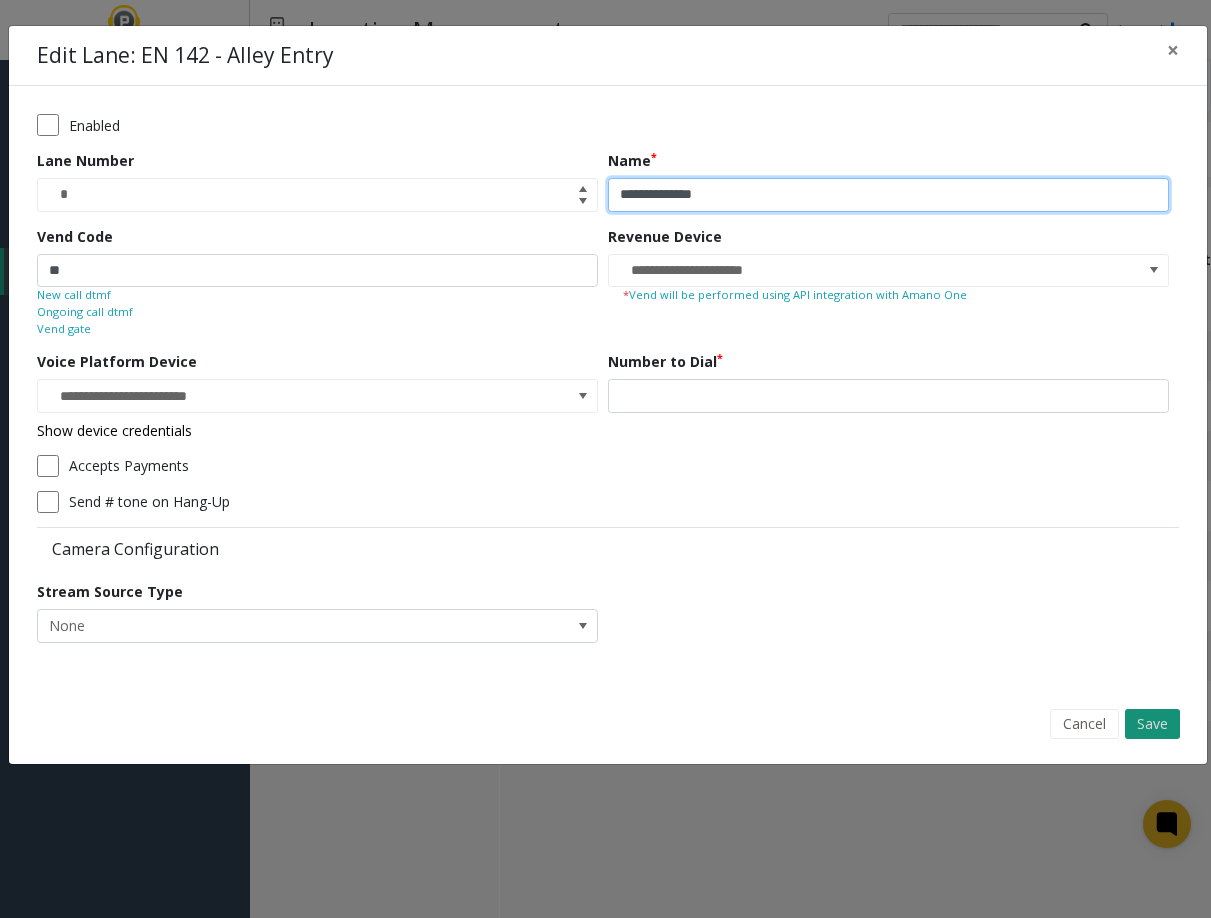 type on "**********" 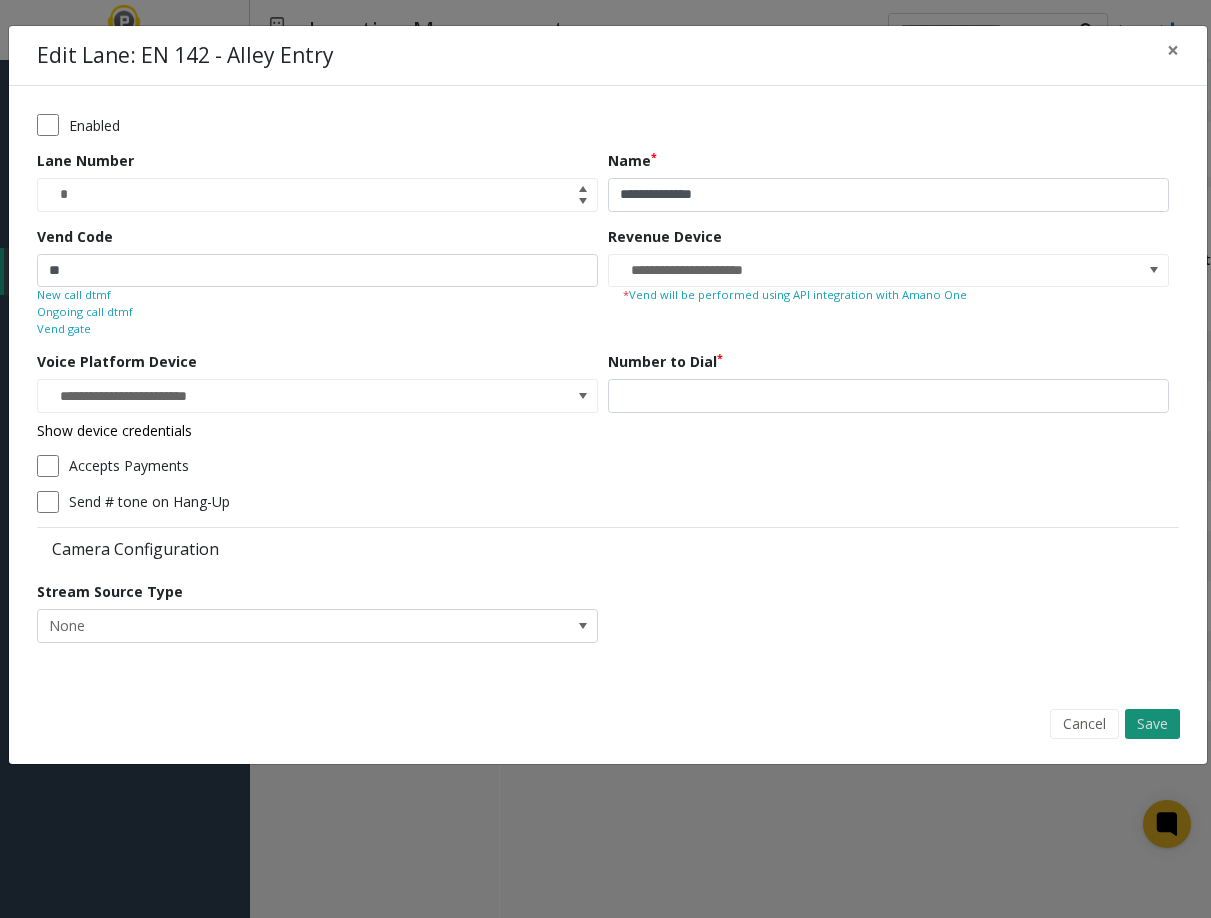click on "Save" 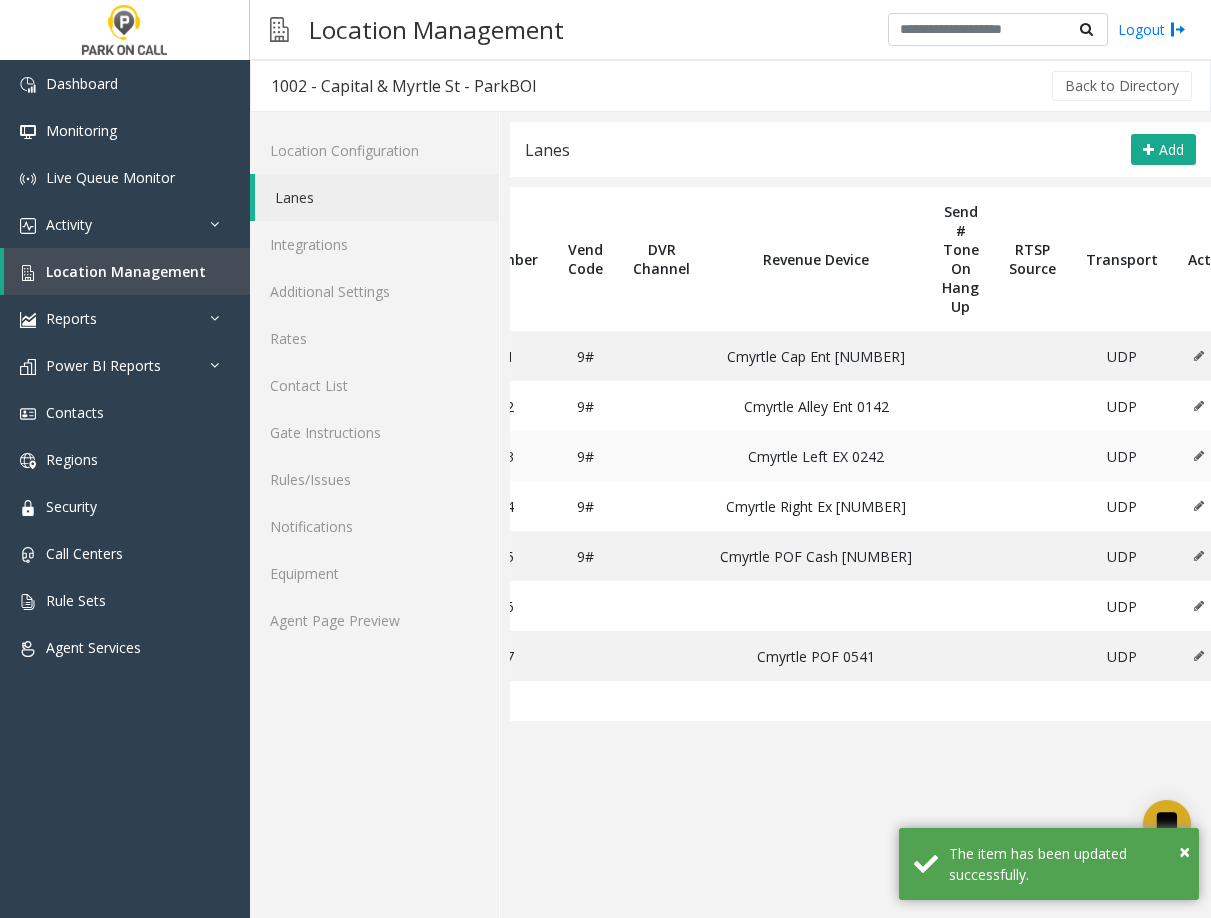 click 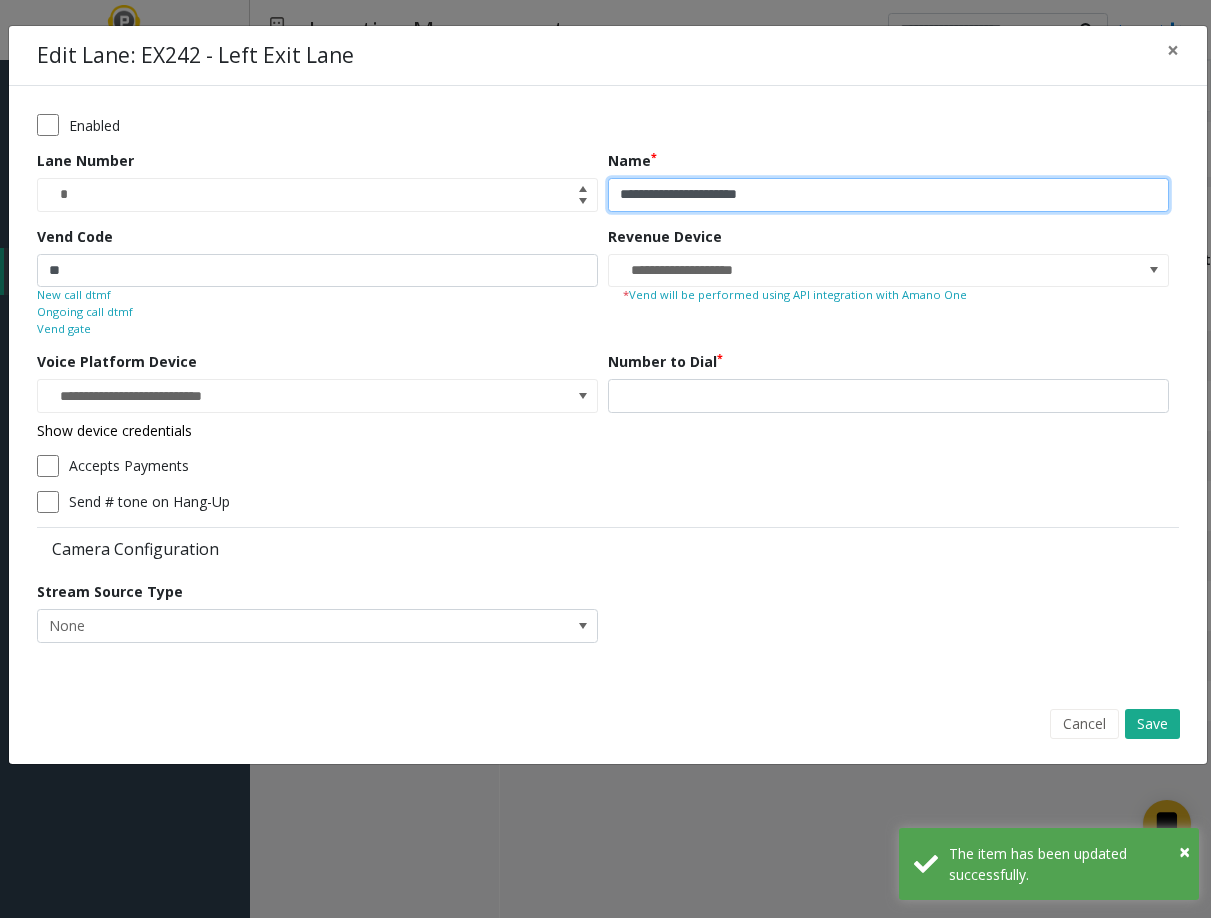 drag, startPoint x: 775, startPoint y: 199, endPoint x: 611, endPoint y: 202, distance: 164.02744 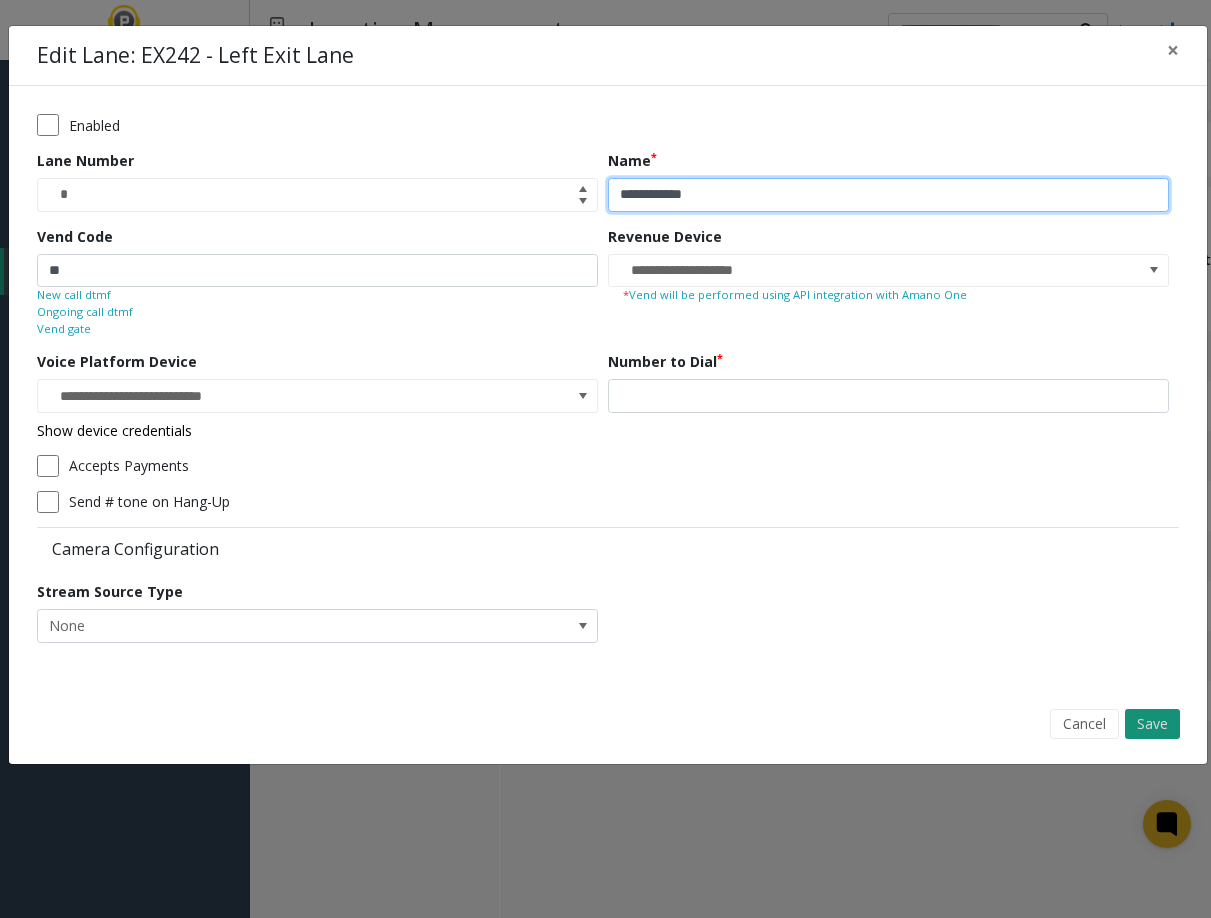 type on "**********" 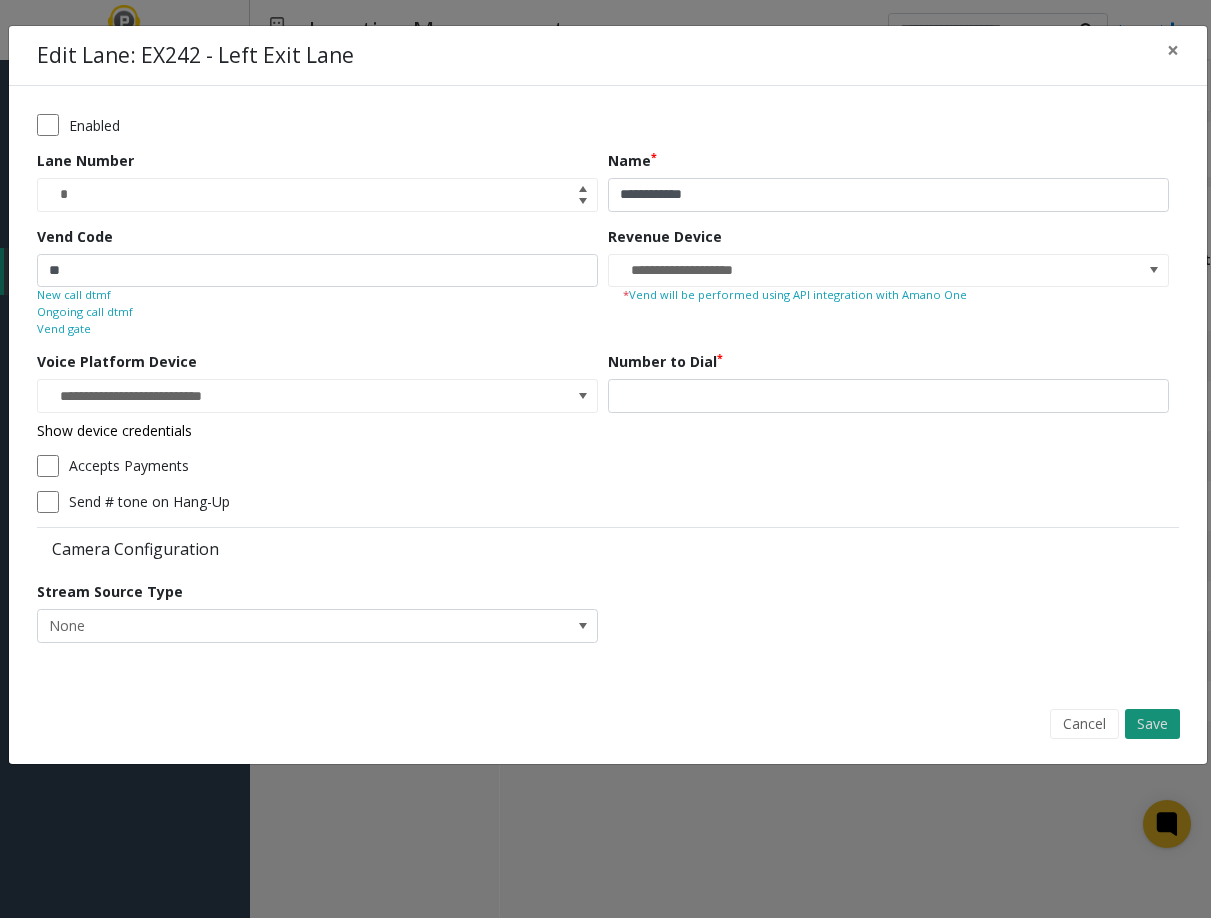 click on "Save" 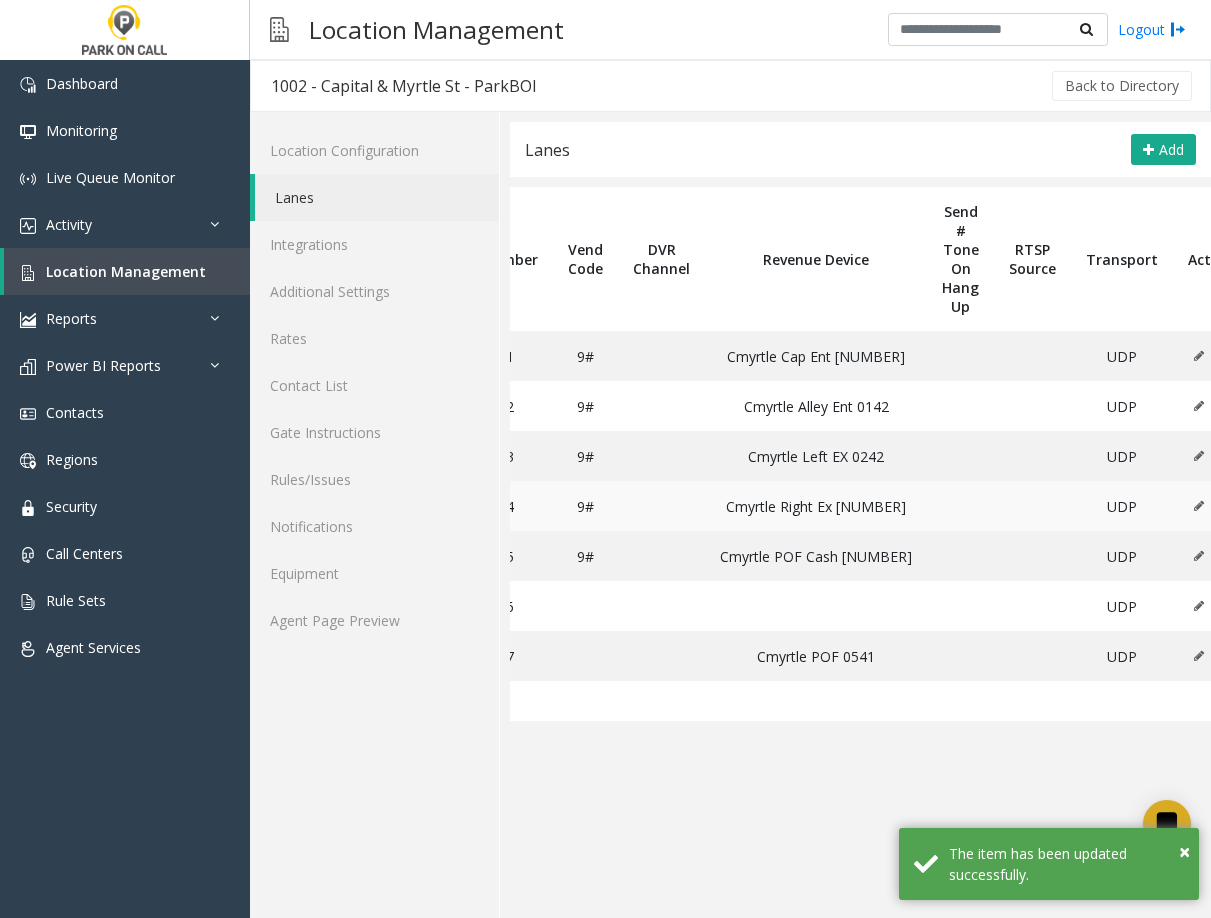 click 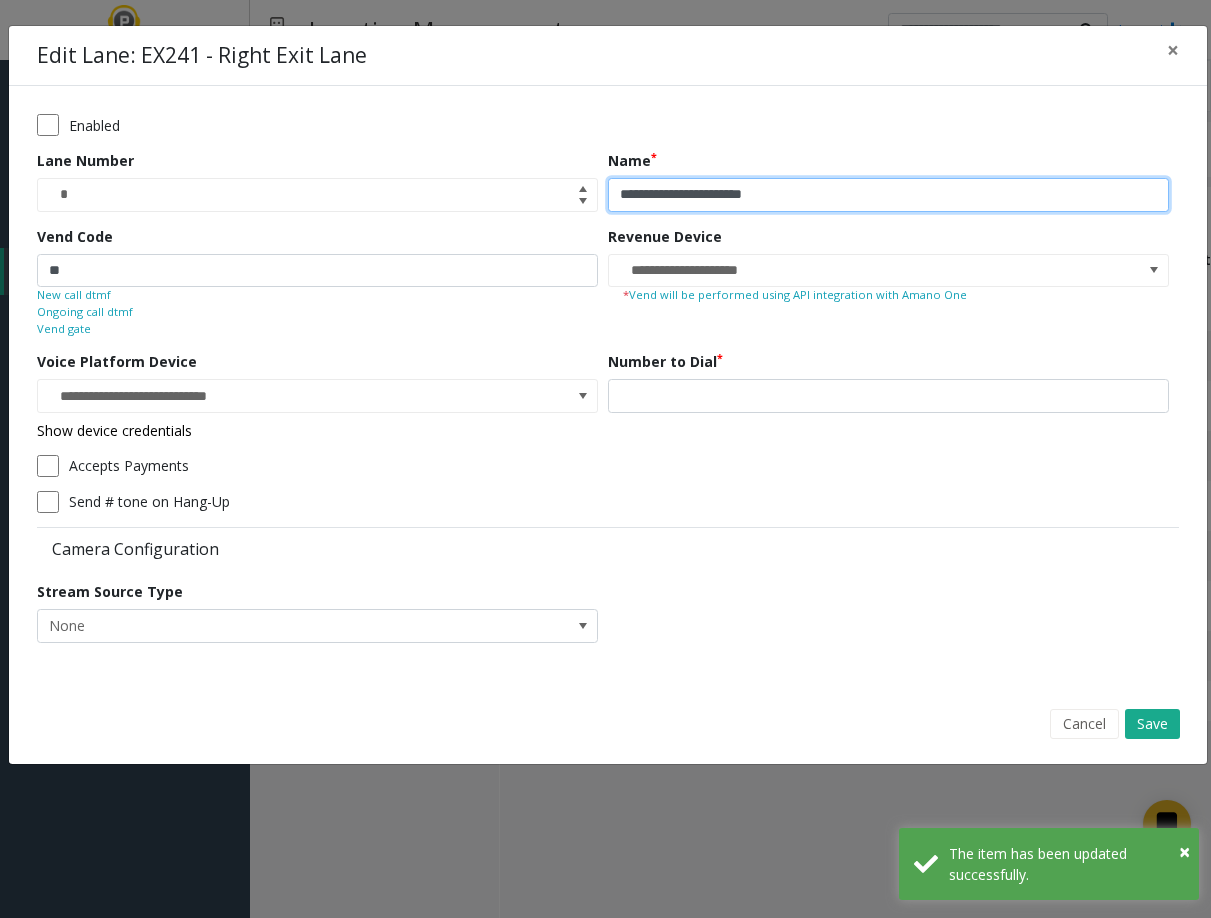 drag, startPoint x: 778, startPoint y: 182, endPoint x: 448, endPoint y: 174, distance: 330.09695 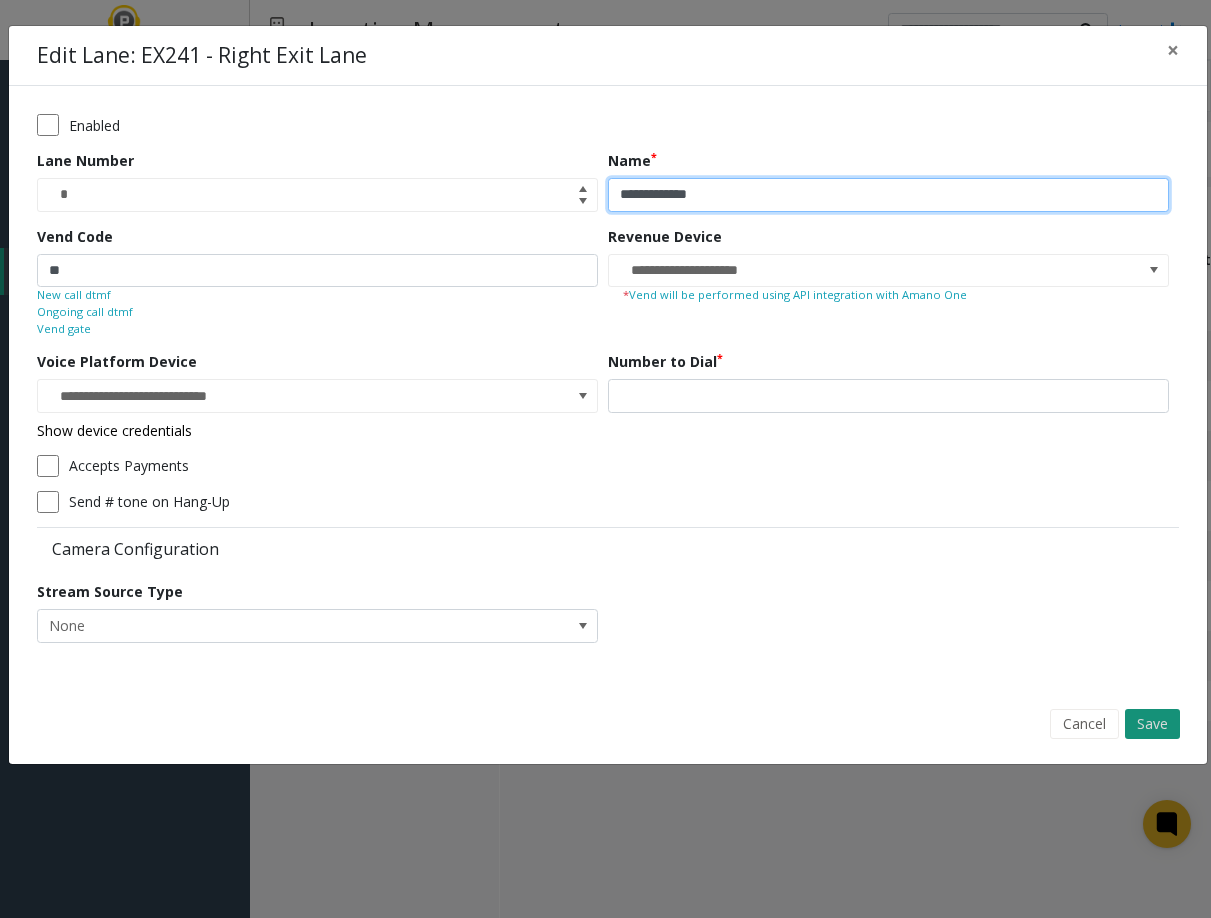 type on "**********" 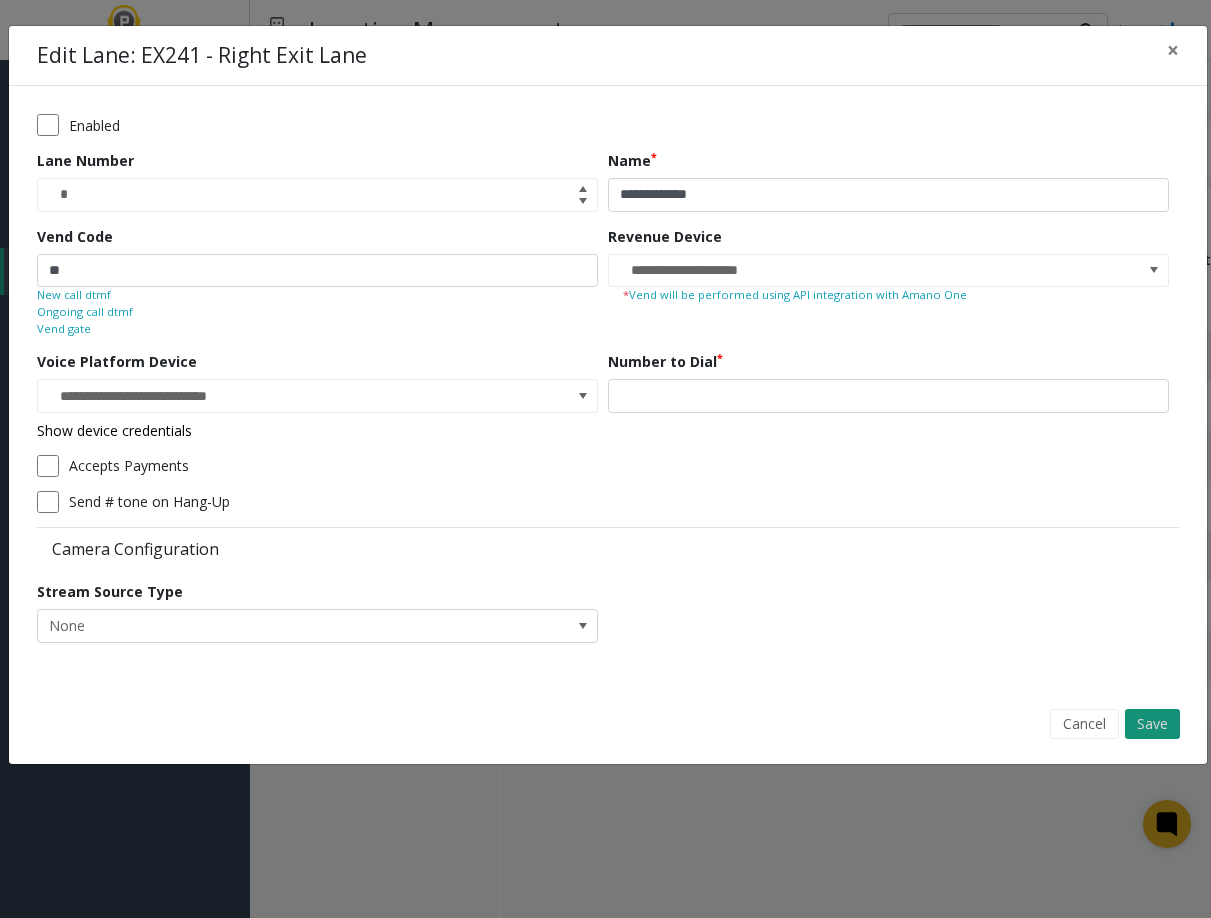 click on "Save" 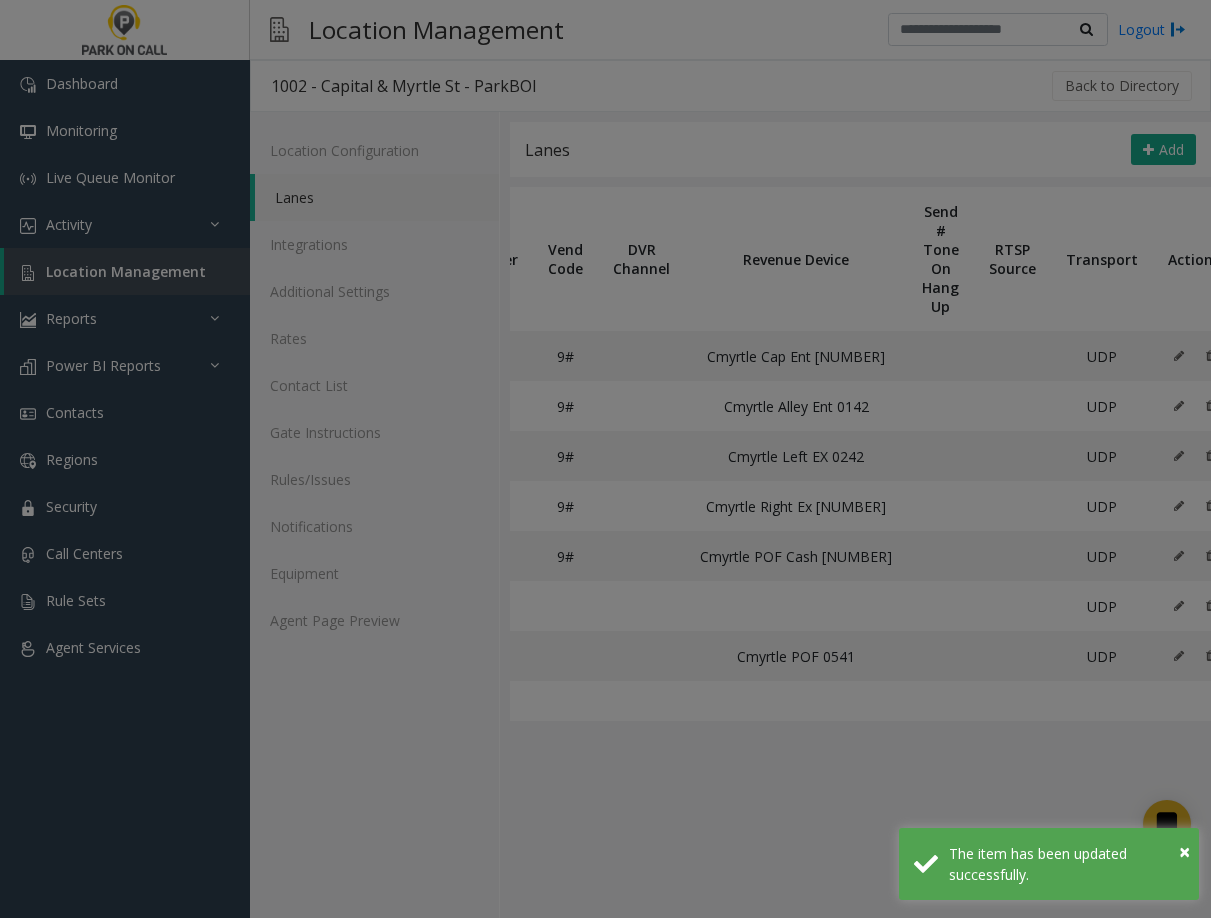 scroll, scrollTop: 0, scrollLeft: 196, axis: horizontal 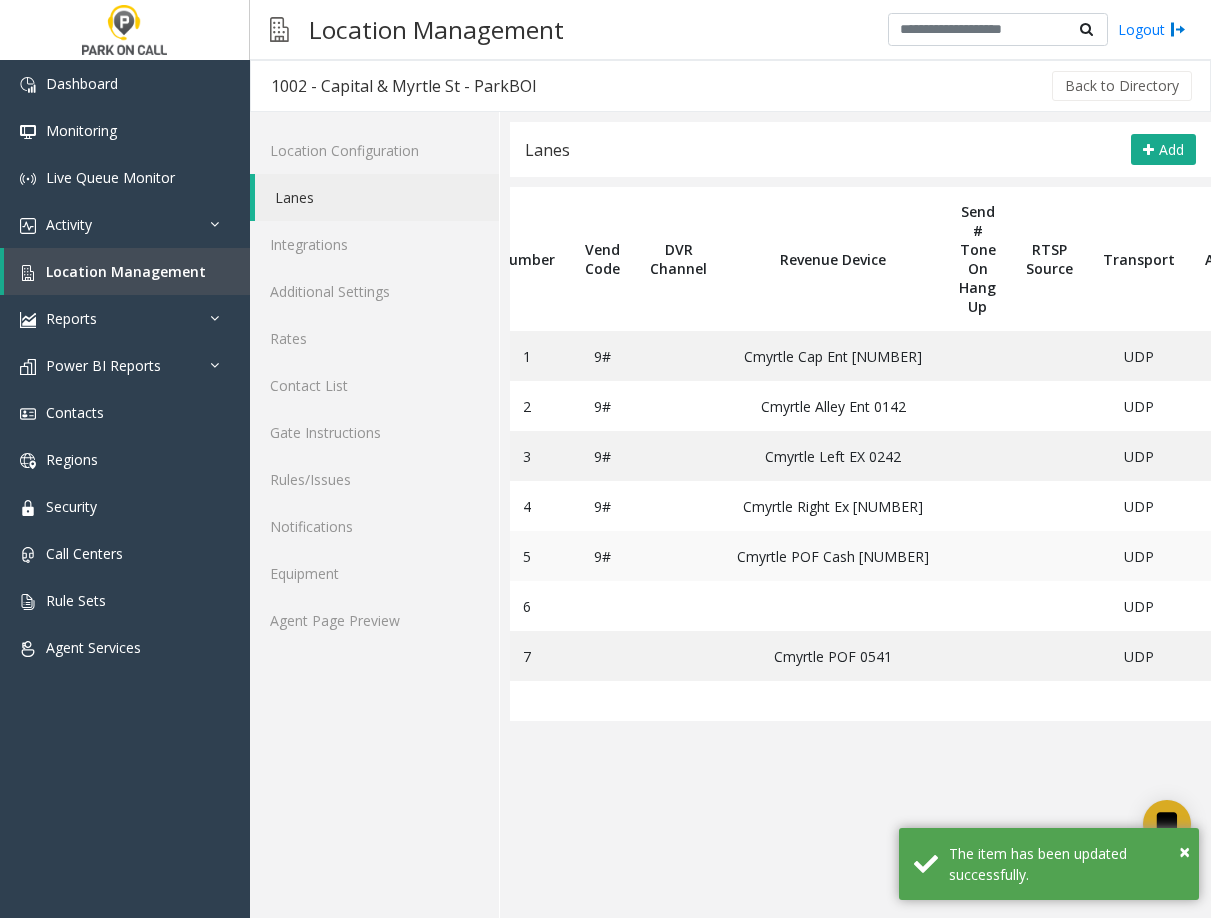 click 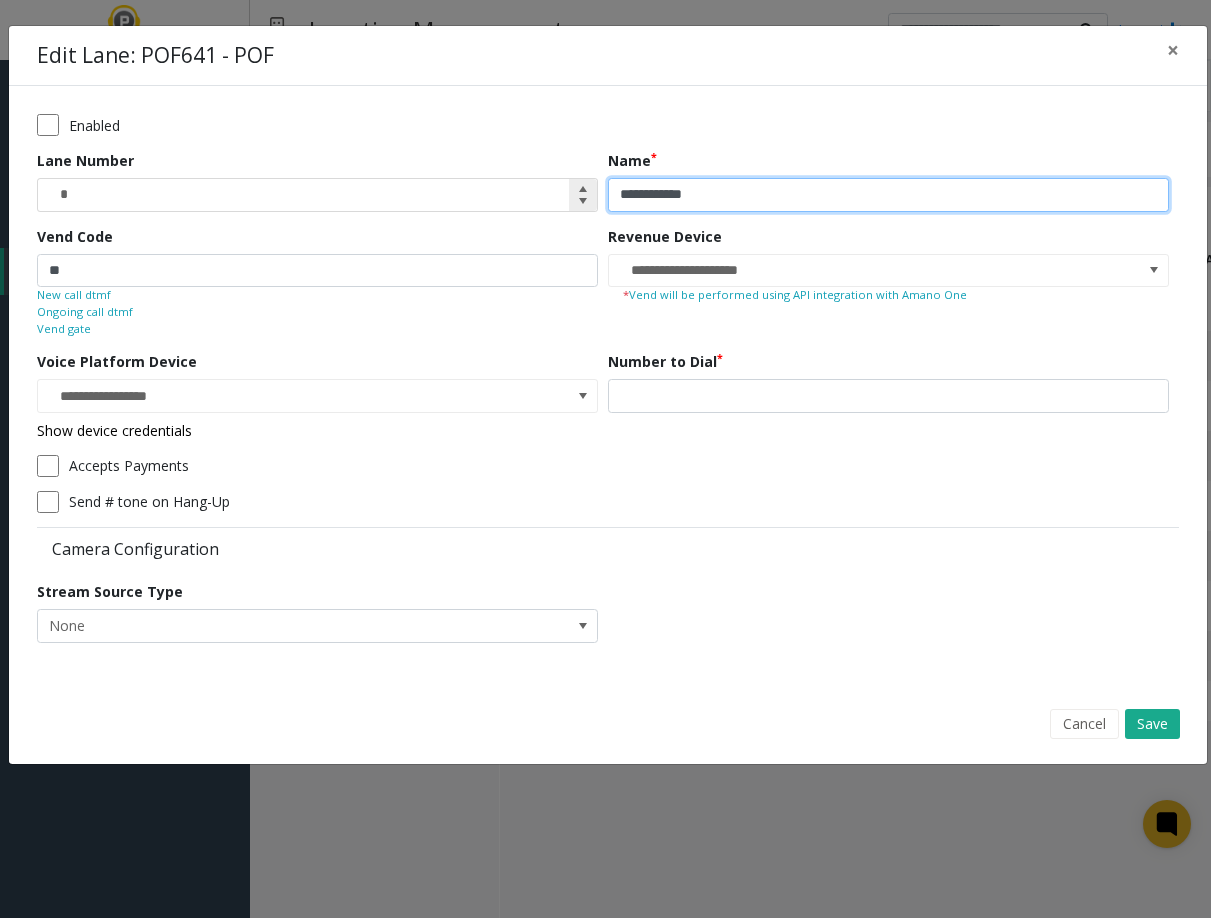 drag, startPoint x: 734, startPoint y: 189, endPoint x: 573, endPoint y: 197, distance: 161.19864 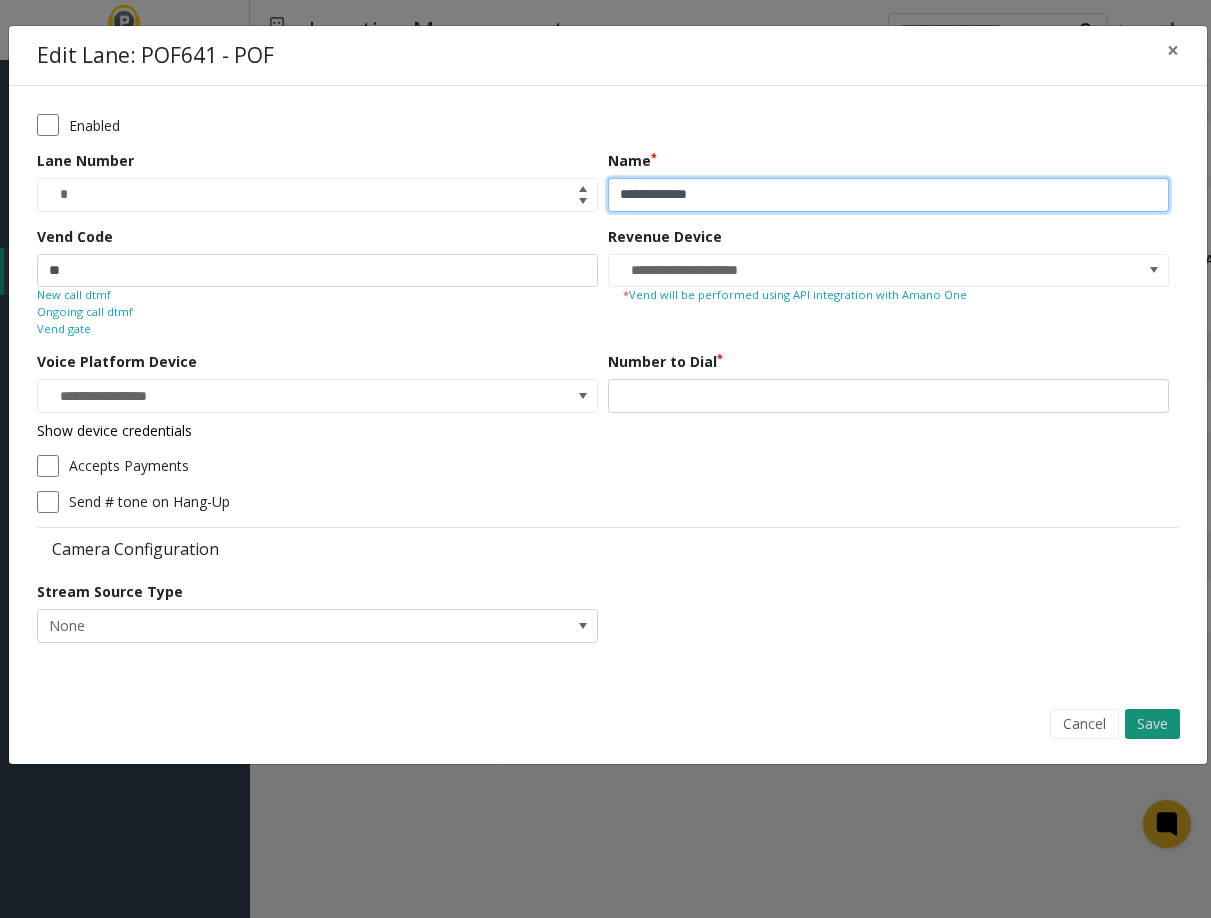 type on "**********" 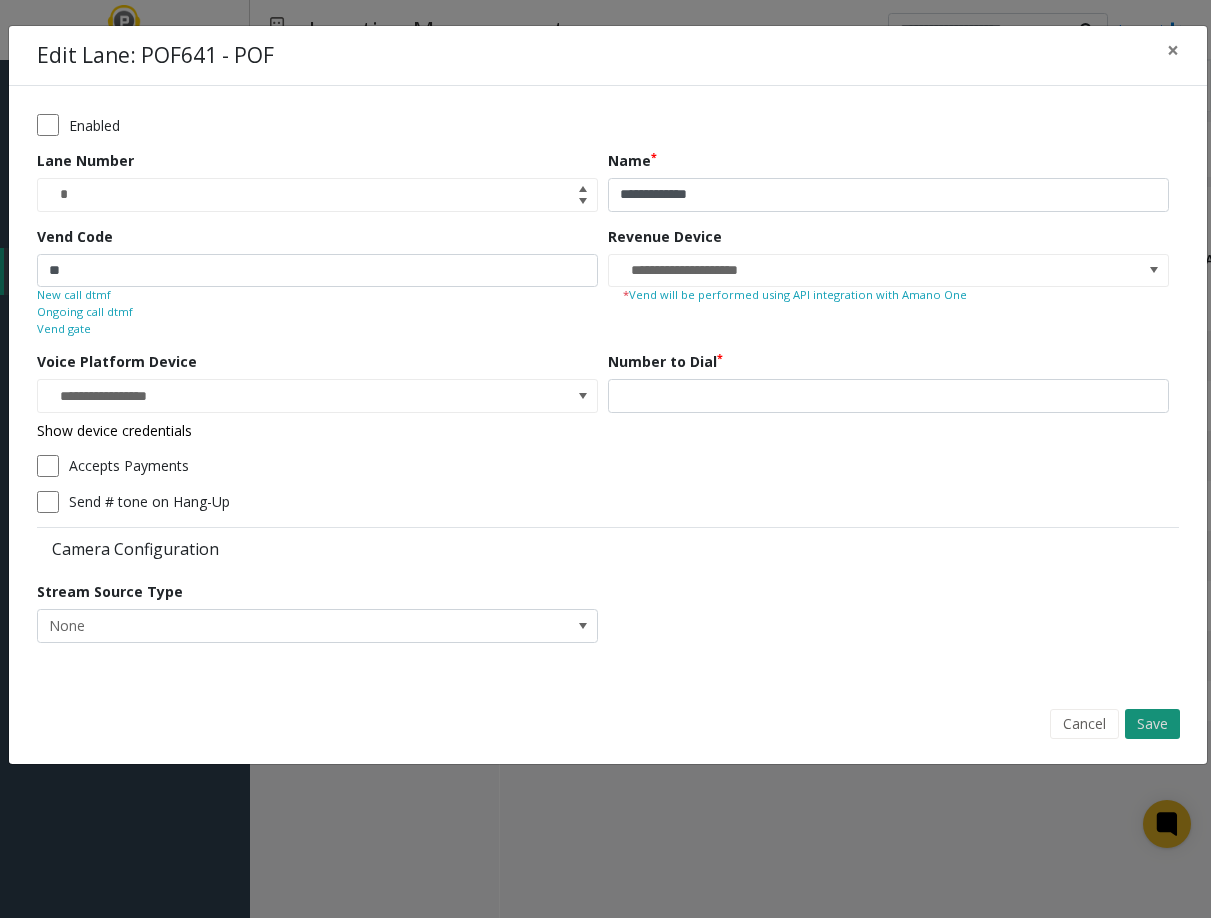click on "Save" 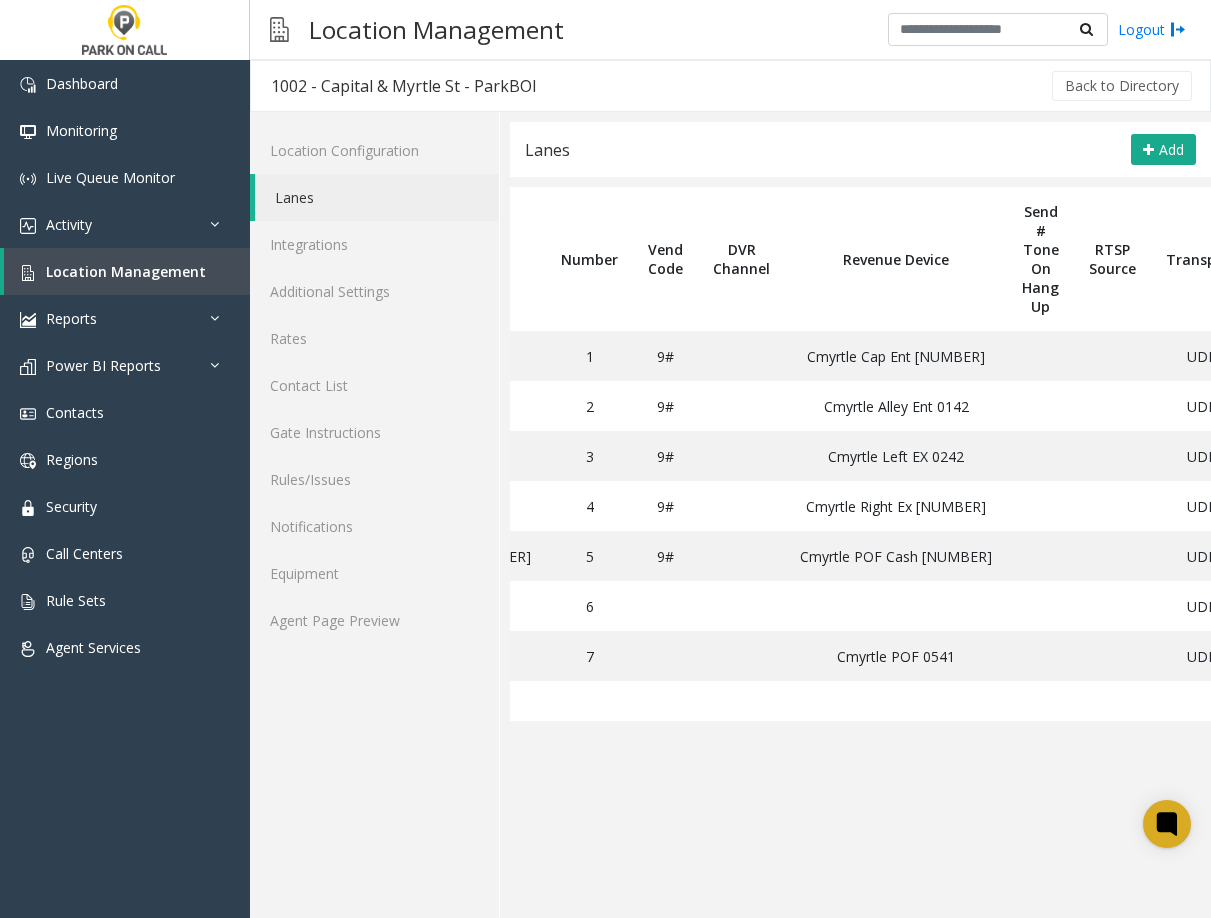 scroll, scrollTop: 0, scrollLeft: 0, axis: both 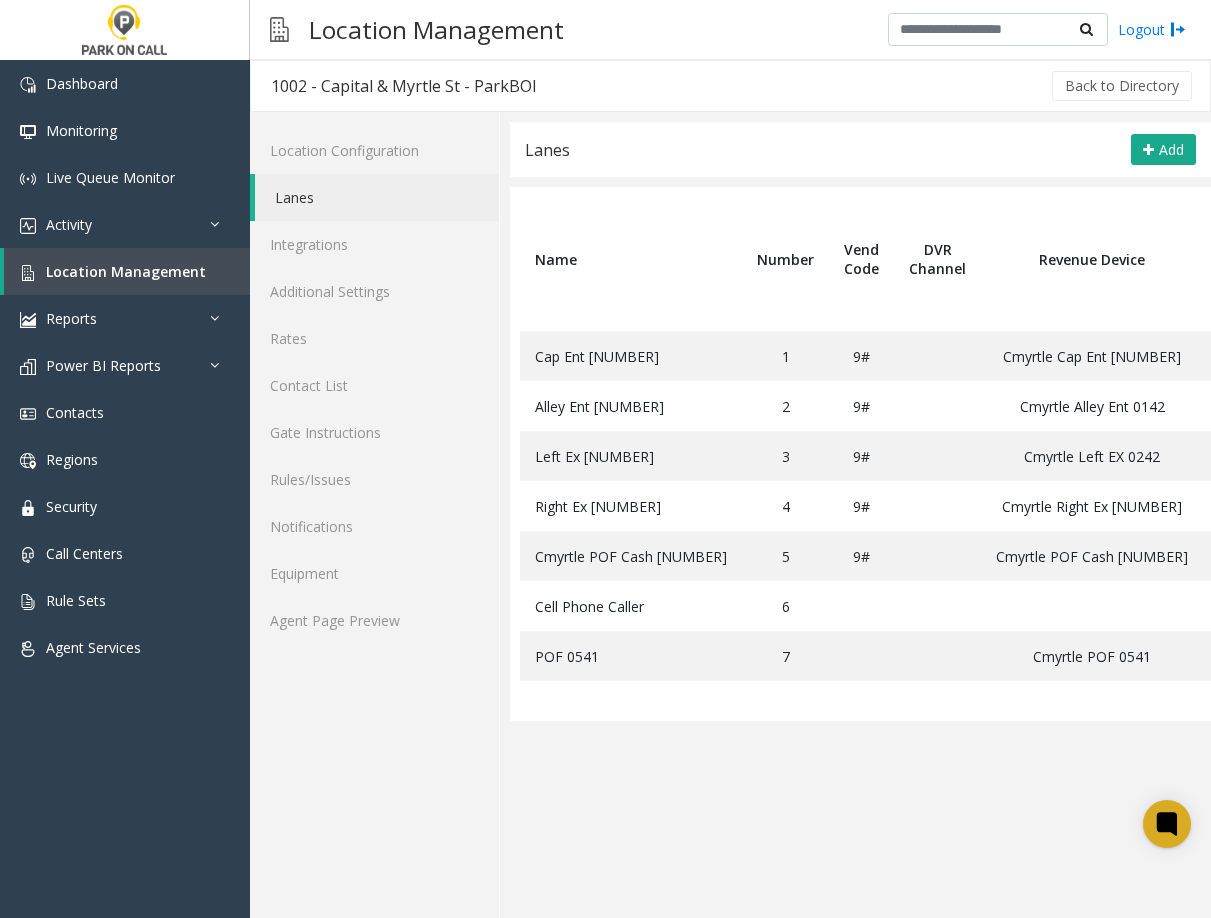 click on "**********" 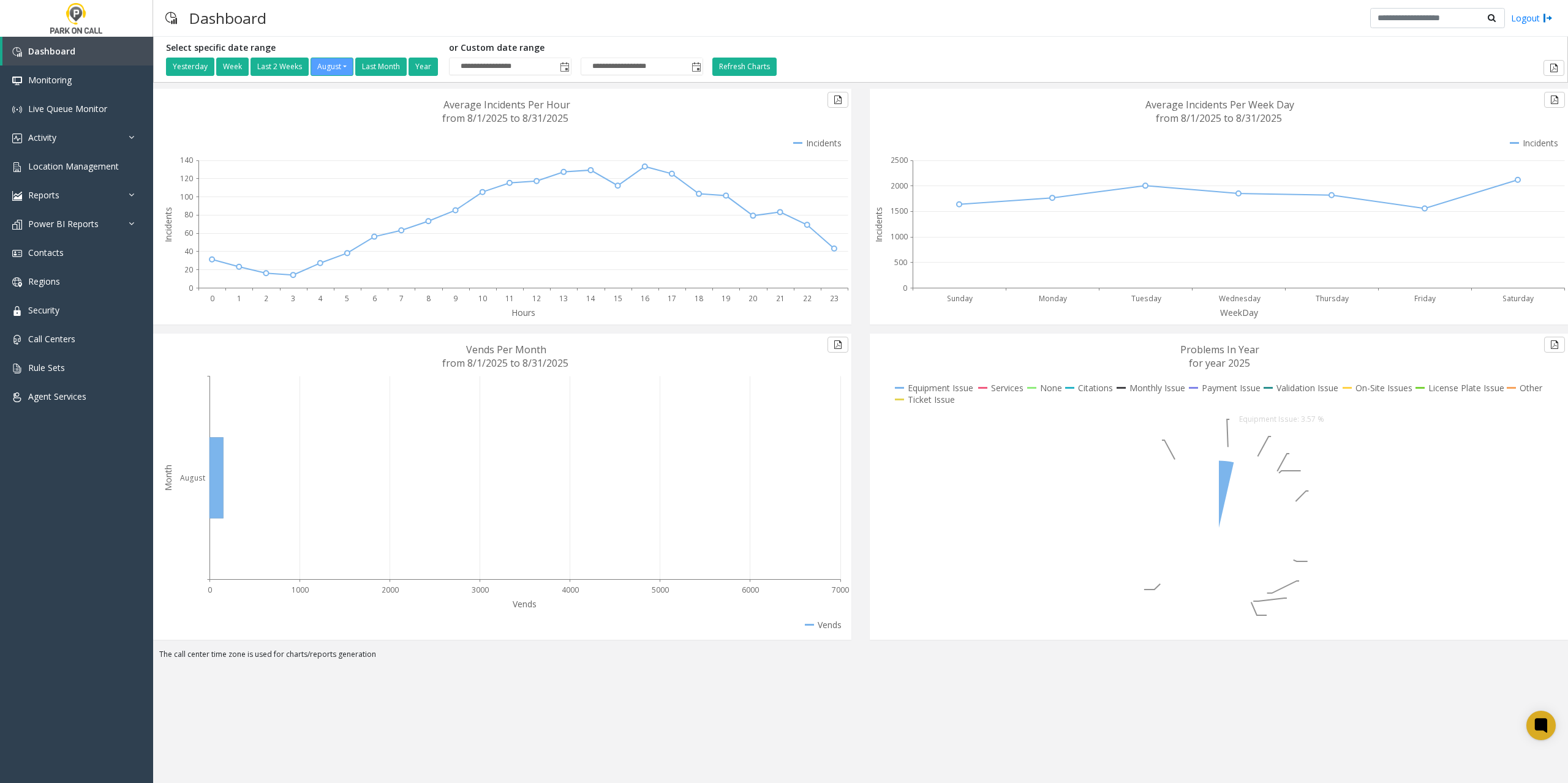scroll, scrollTop: 0, scrollLeft: 0, axis: both 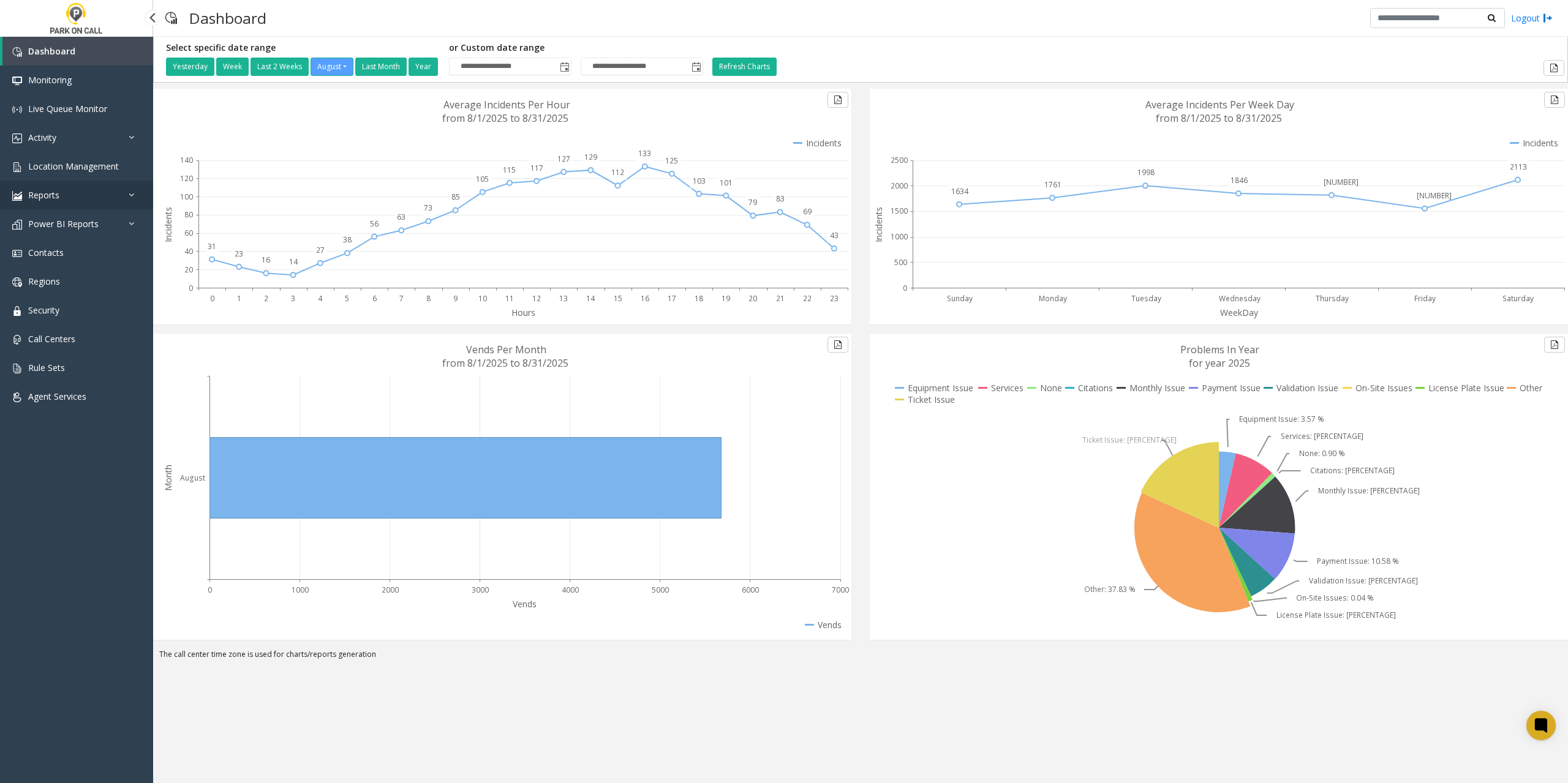 click on "Reports" at bounding box center [77, 195] 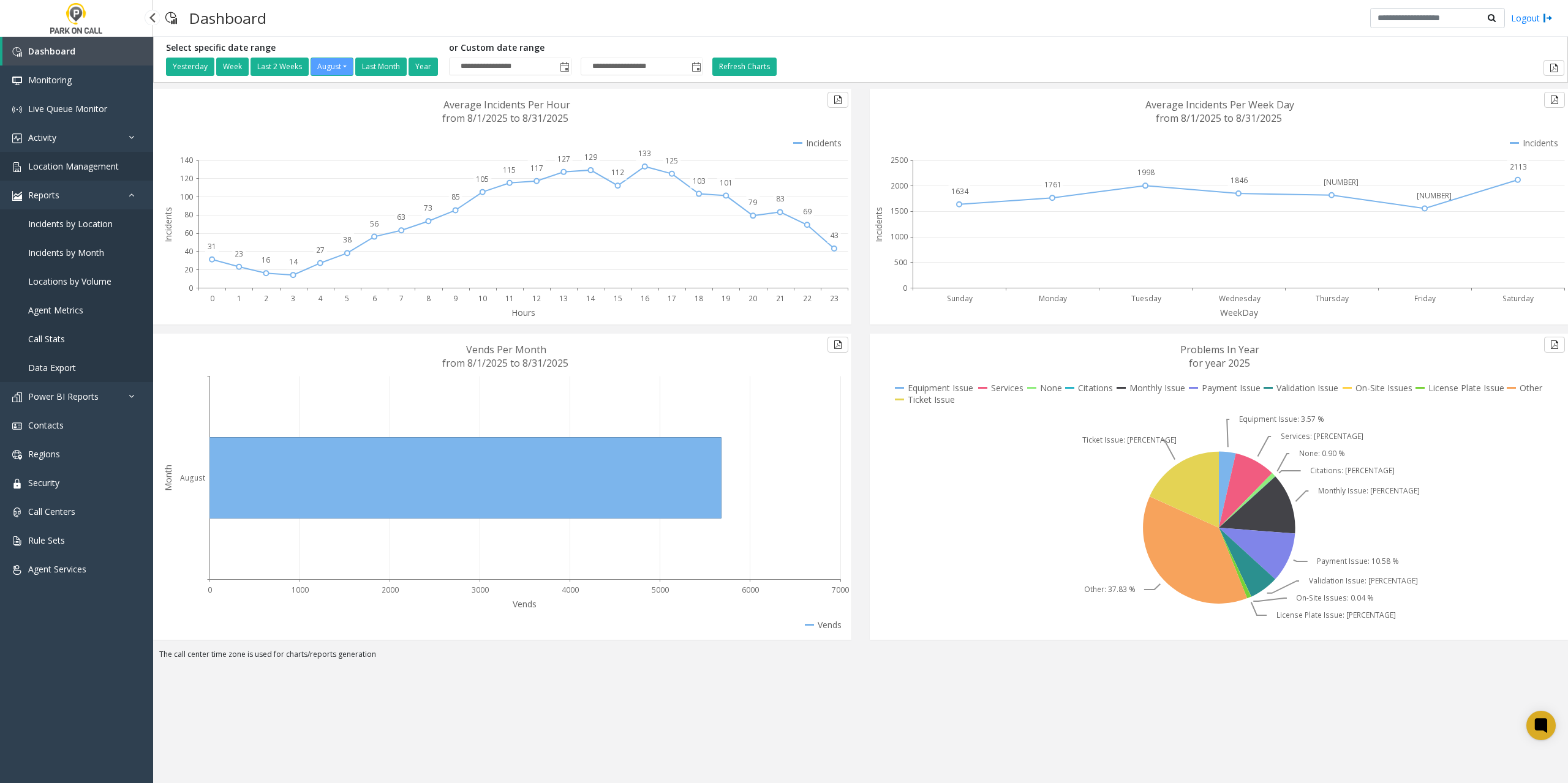 click on "Location Management" at bounding box center (74, 166) 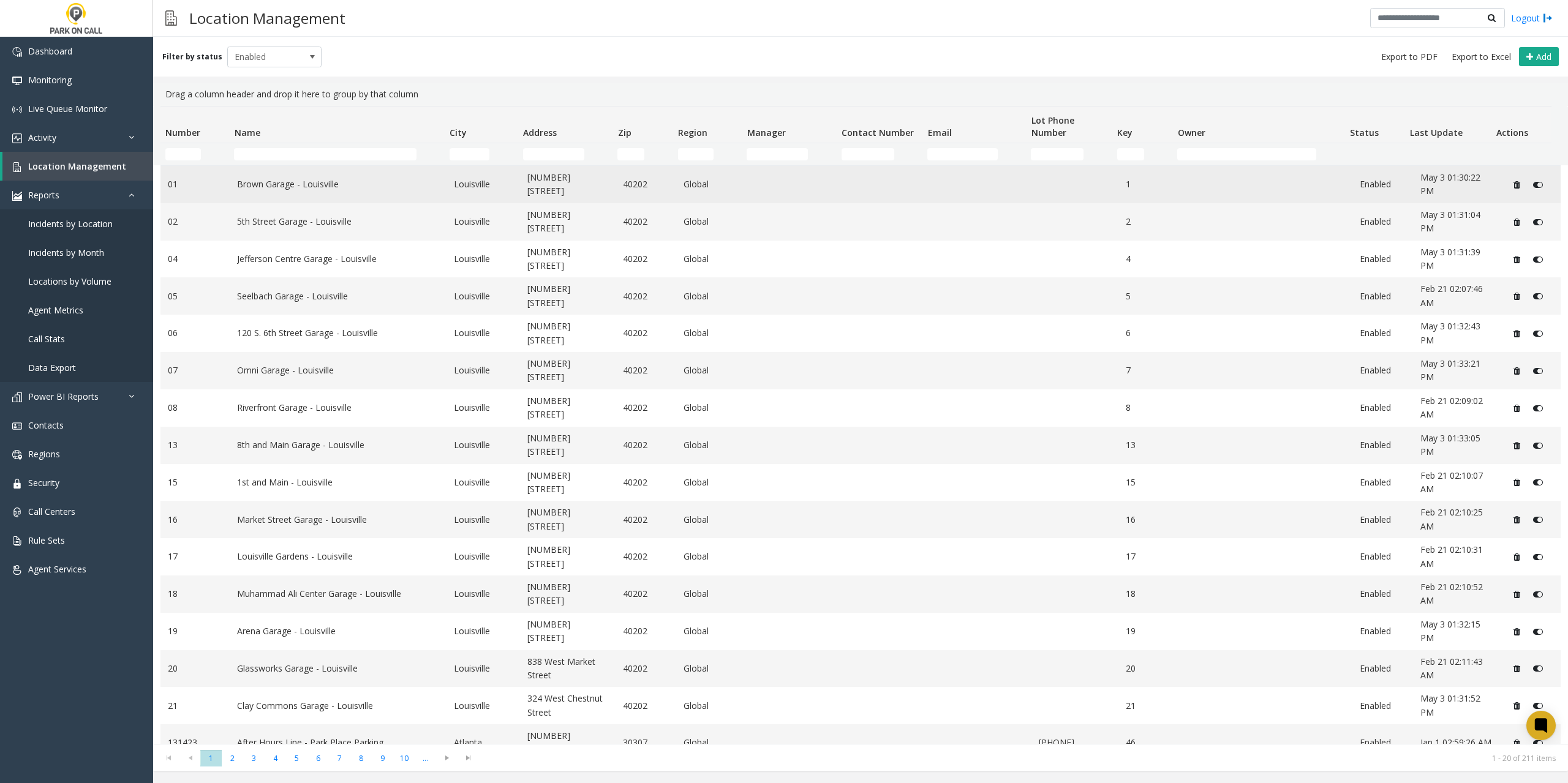 click on "Brown Garage - Louisville" 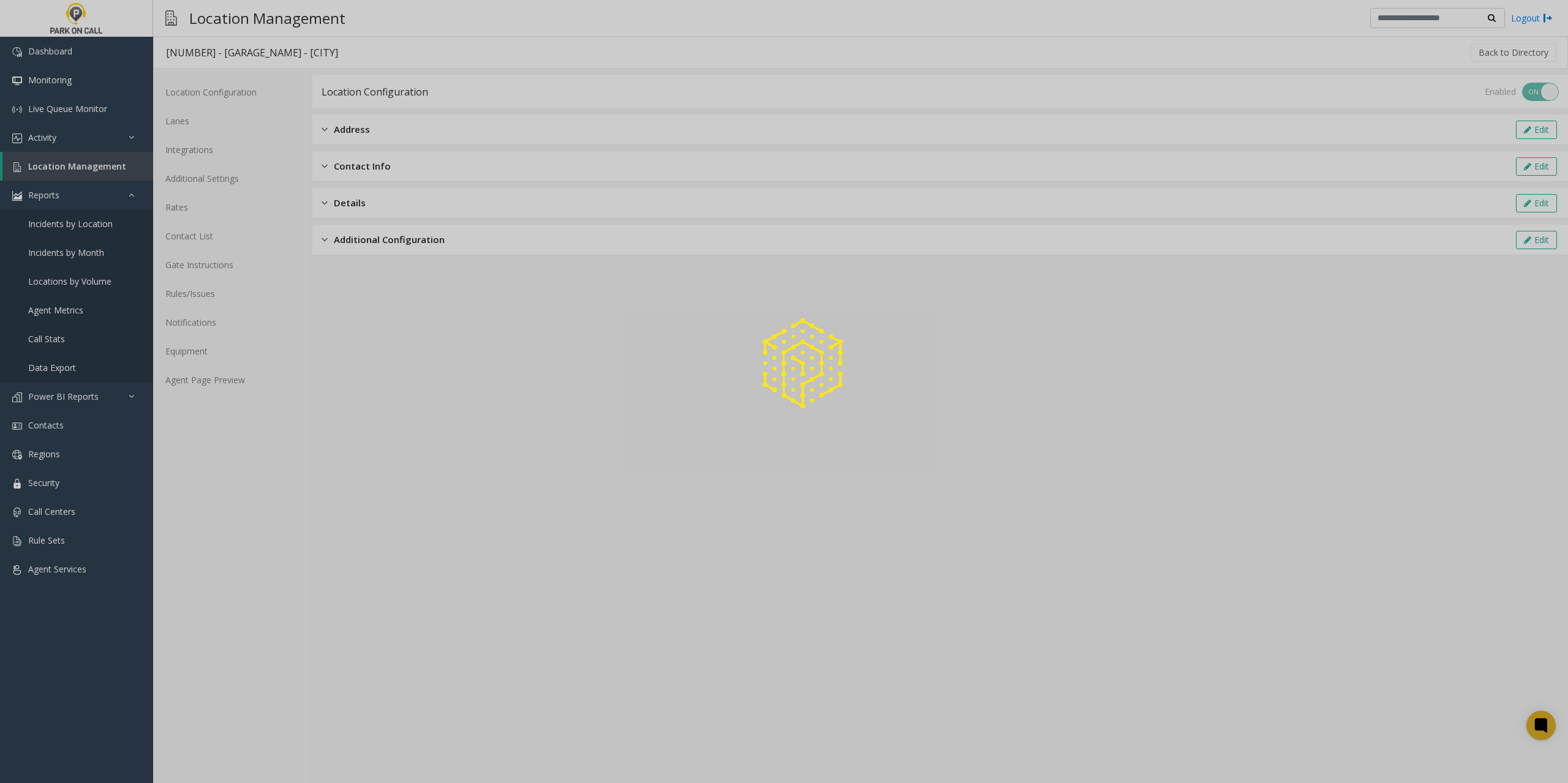 click 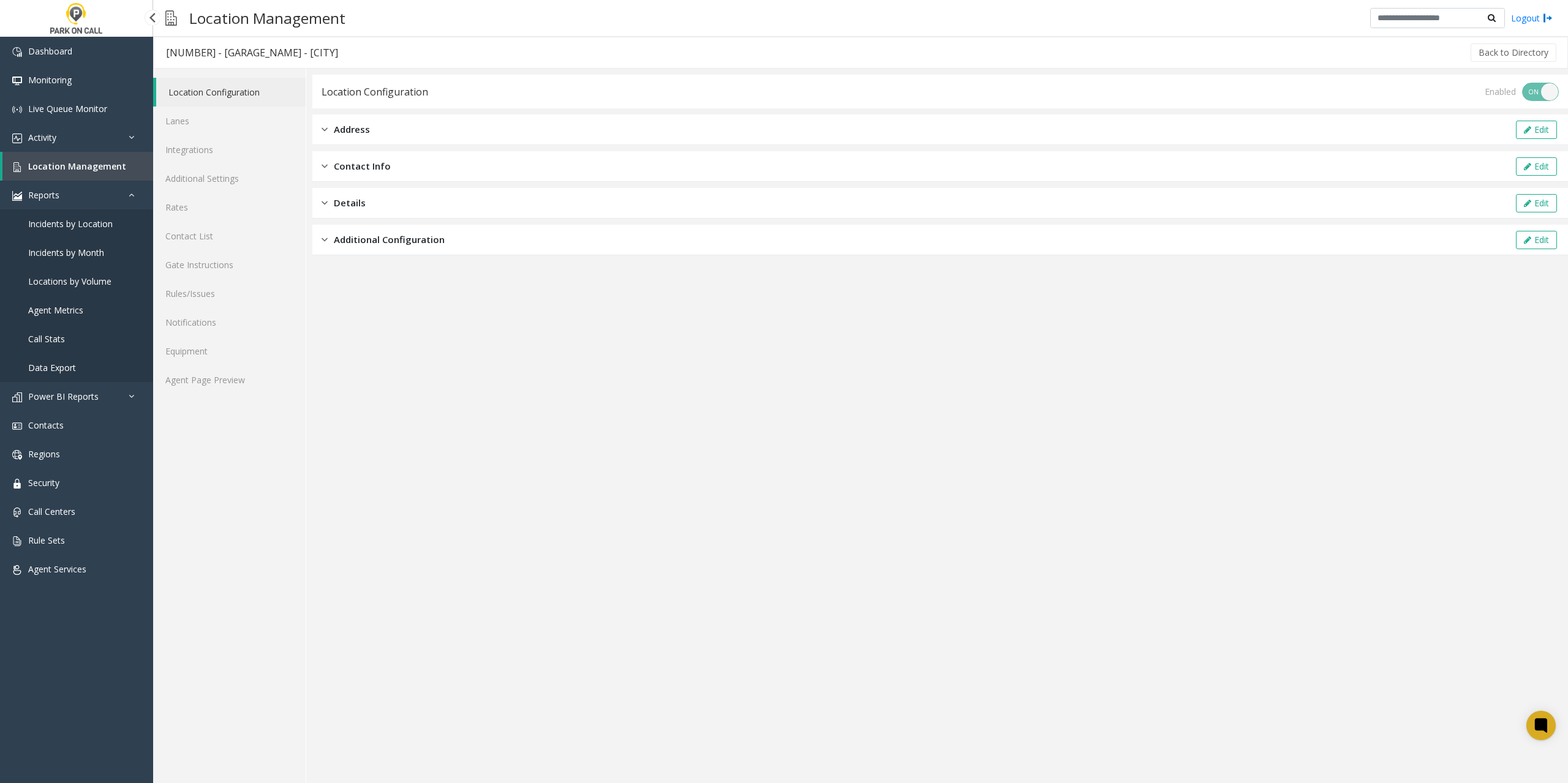 click on "Location Management" at bounding box center [78, 166] 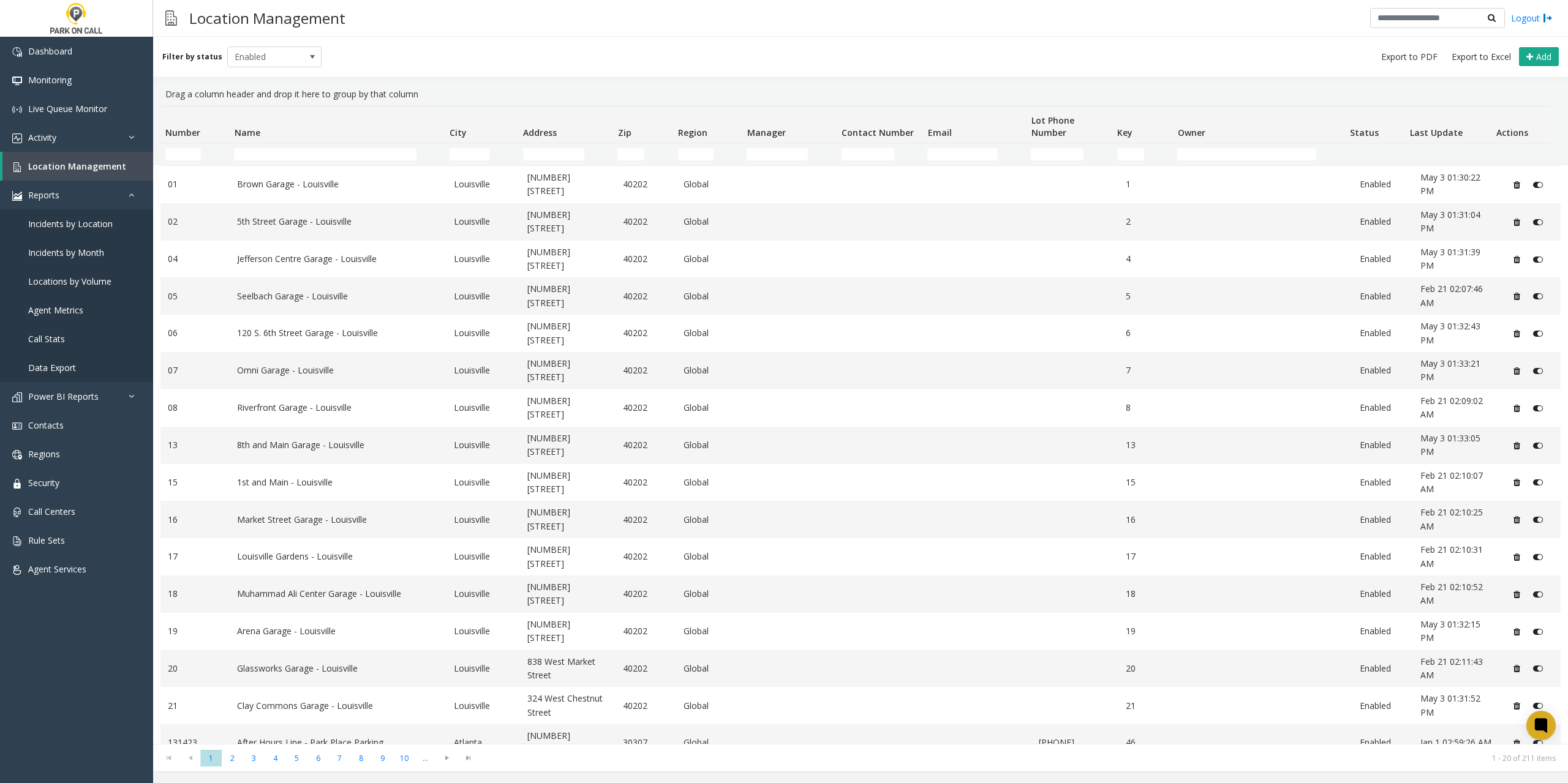 click 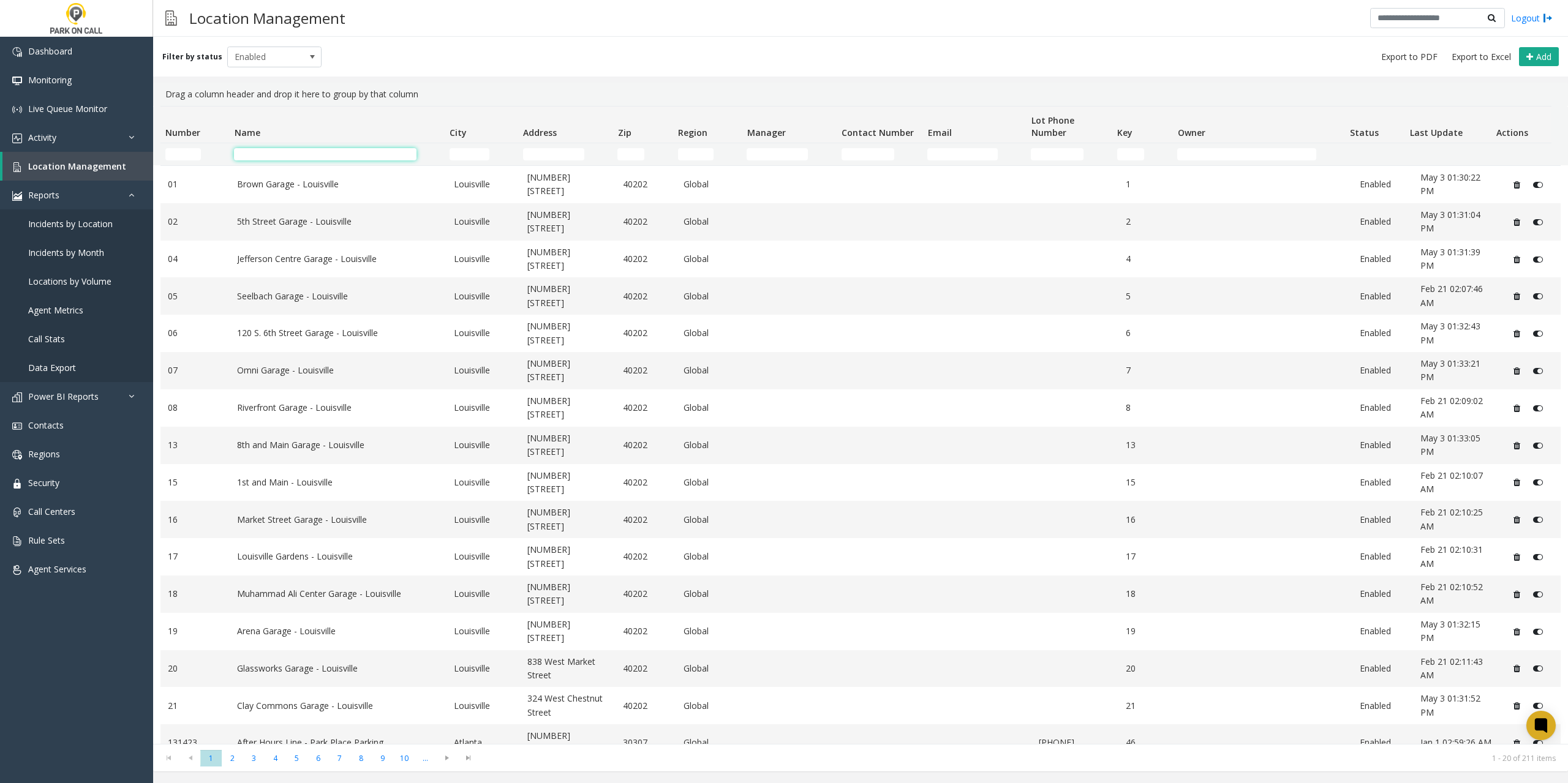click 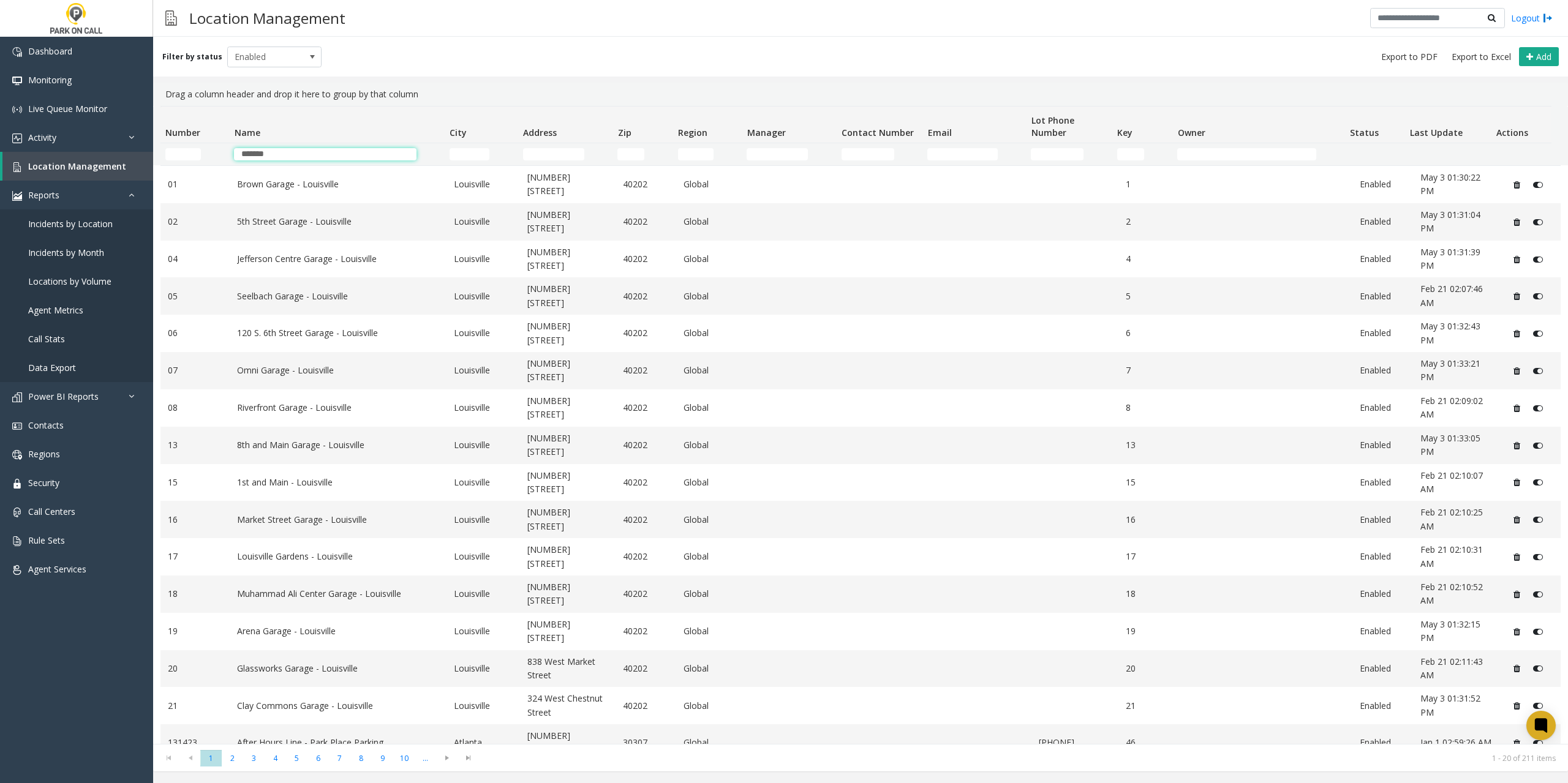 type on "*******" 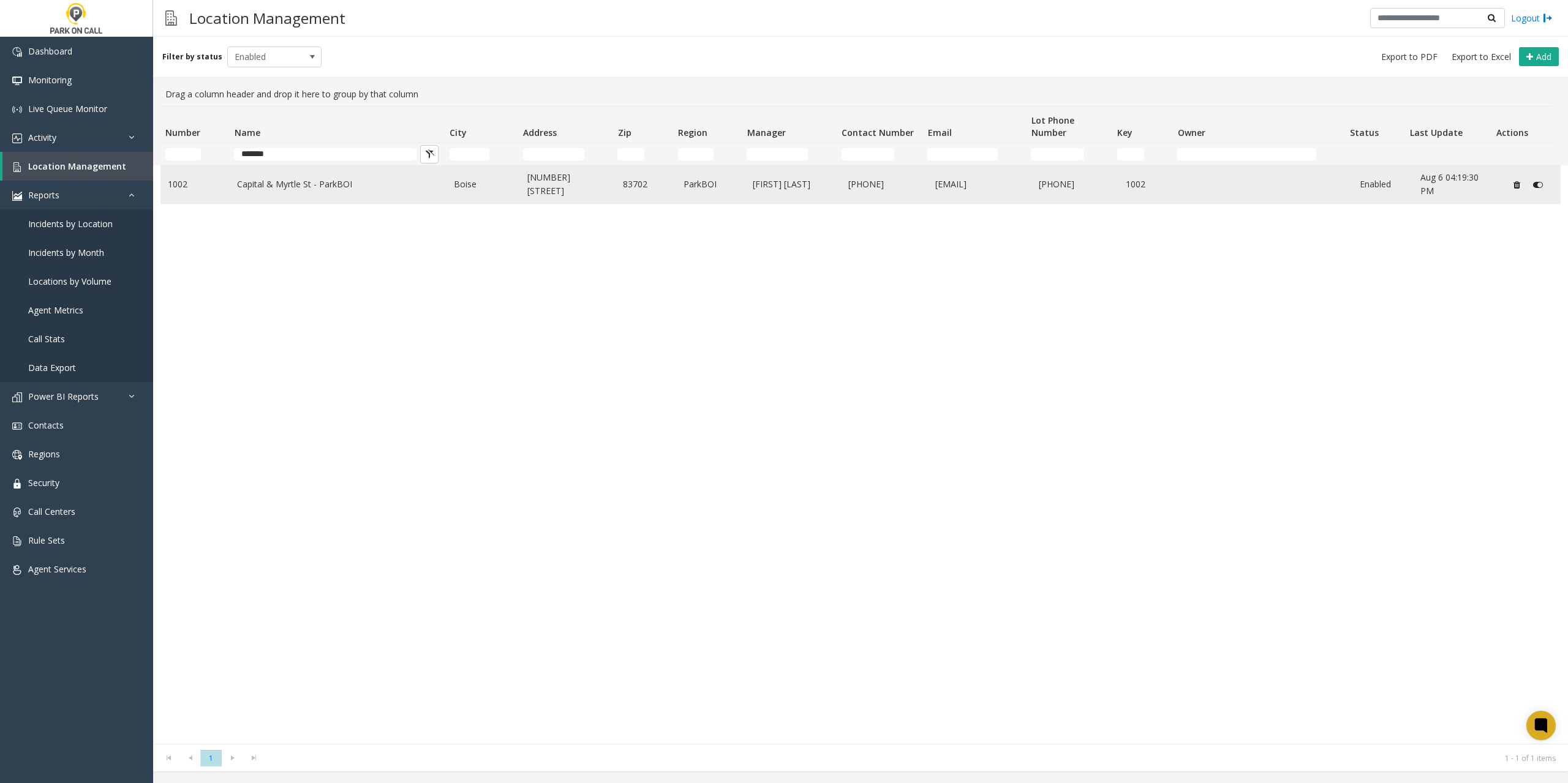 click on "Capital & Myrtle St - ParkBOI" 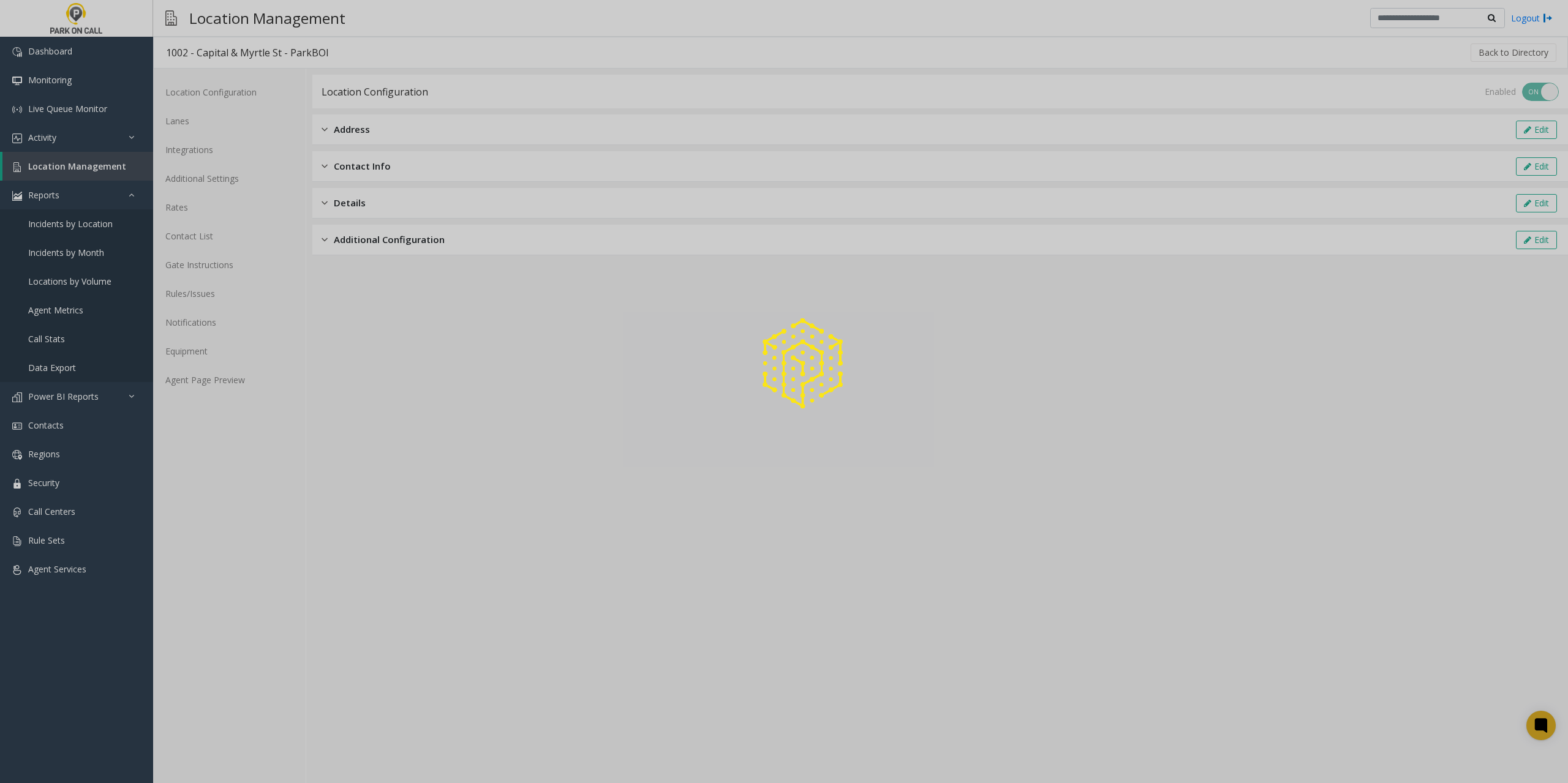 drag, startPoint x: 625, startPoint y: 332, endPoint x: 513, endPoint y: 238, distance: 146.21901 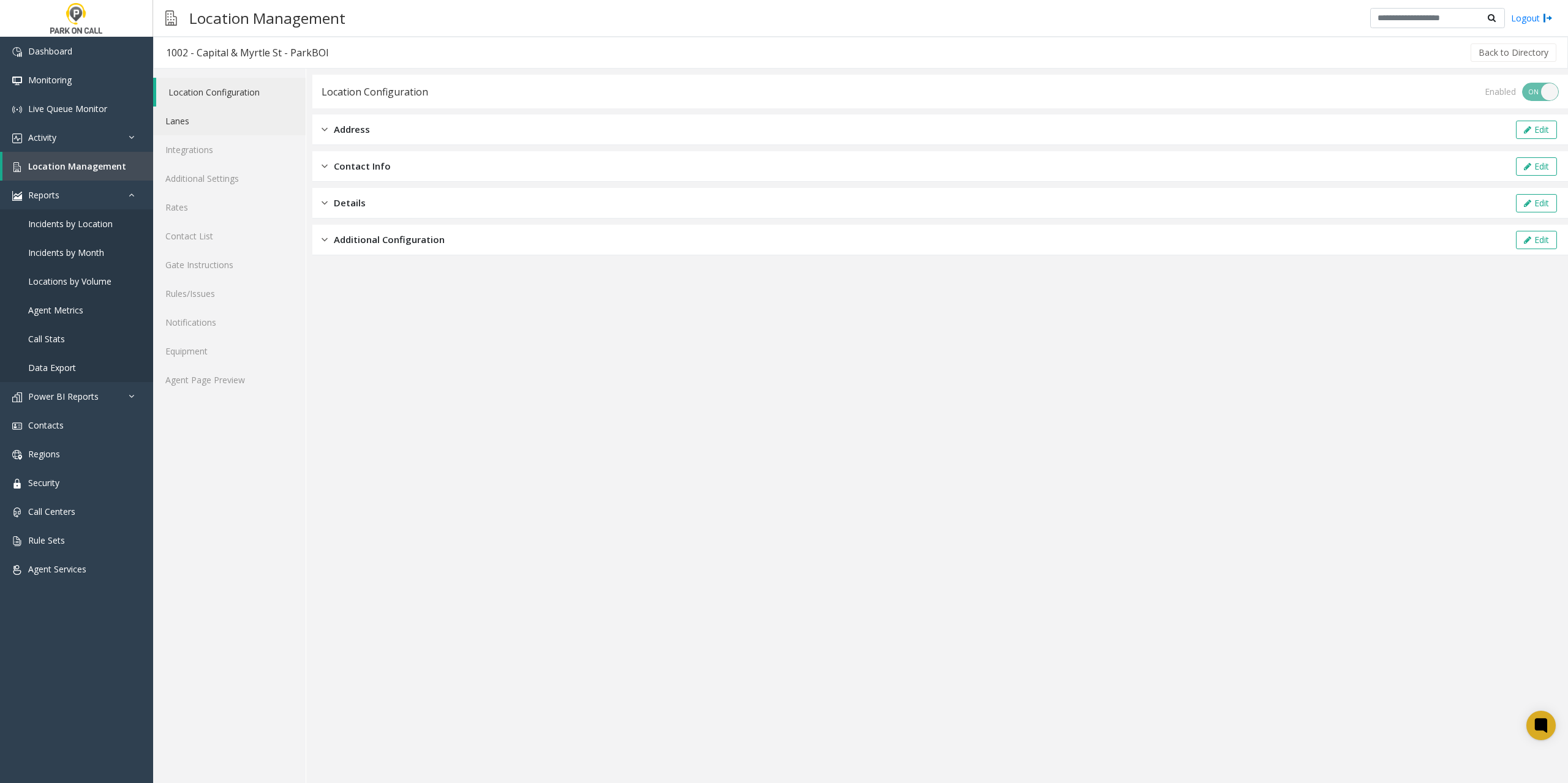 click on "Lanes" 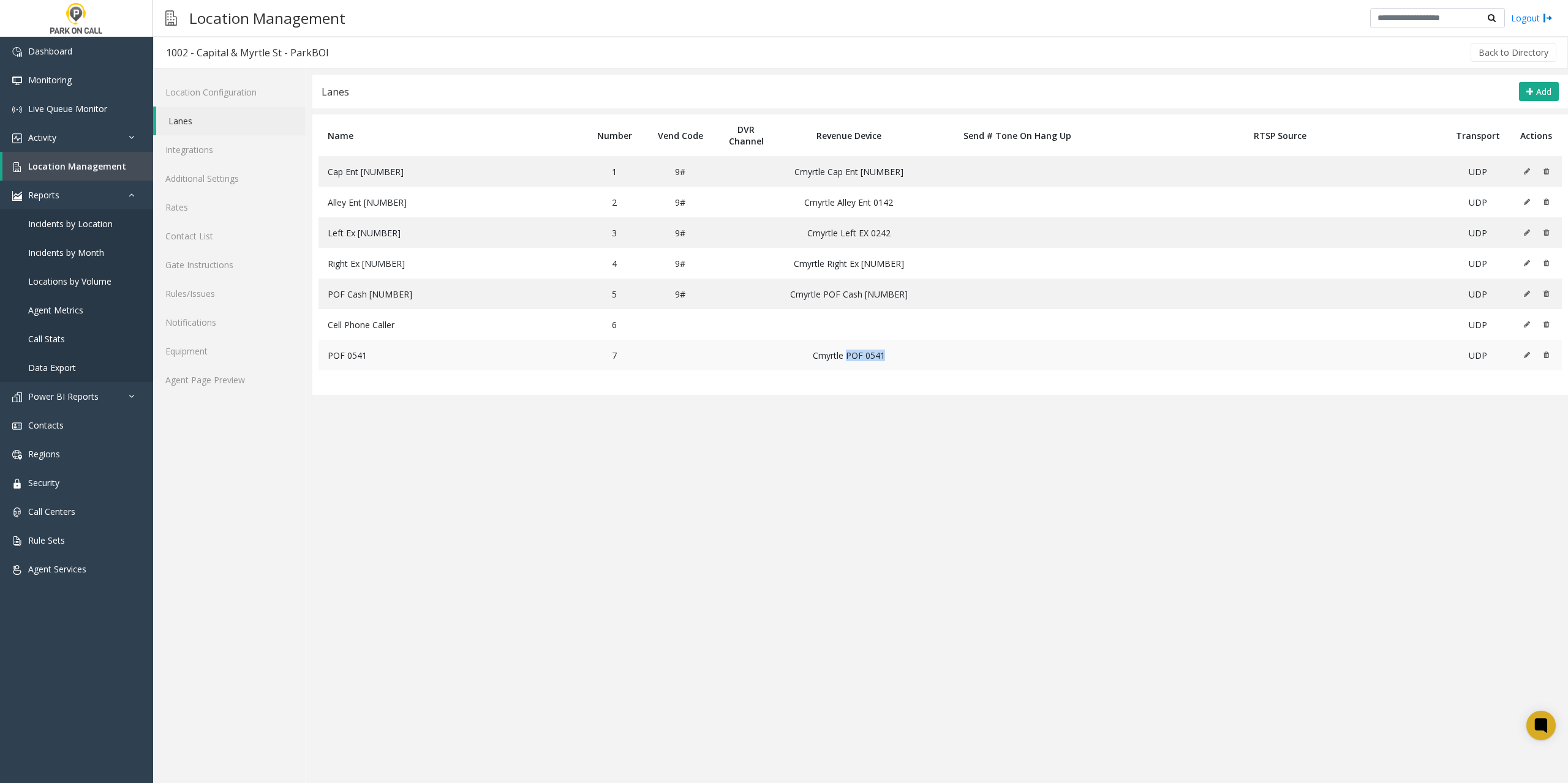 drag, startPoint x: 887, startPoint y: 358, endPoint x: 846, endPoint y: 356, distance: 41.0488 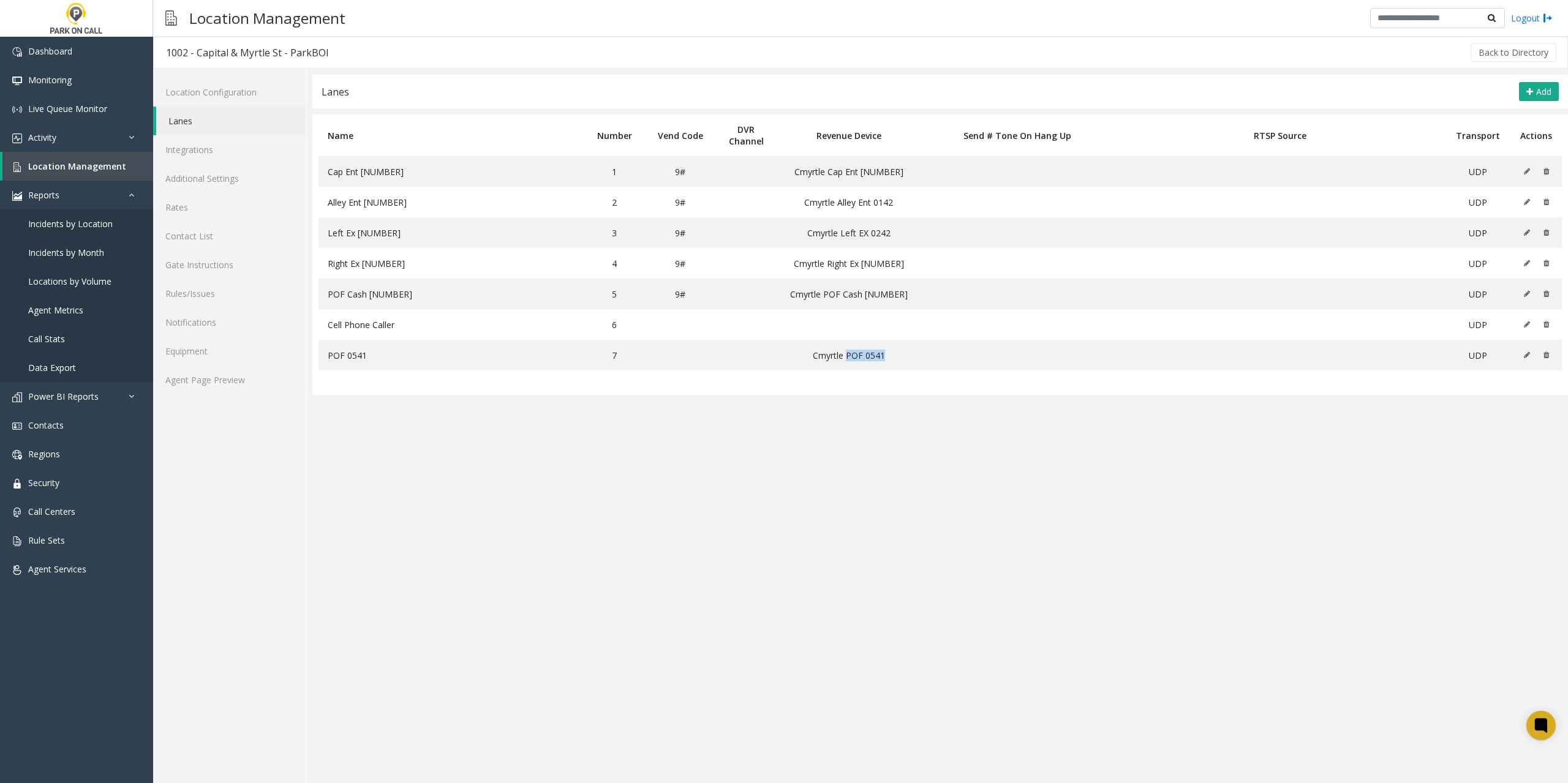 copy on "POF 0541" 